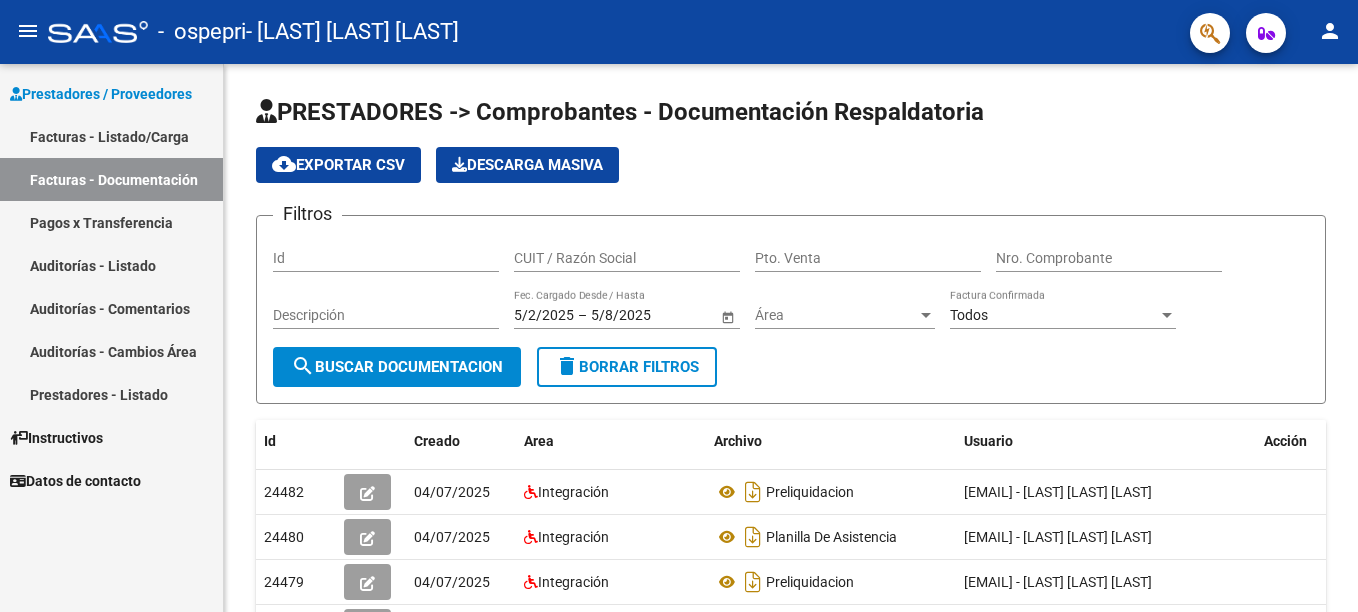 scroll, scrollTop: 0, scrollLeft: 0, axis: both 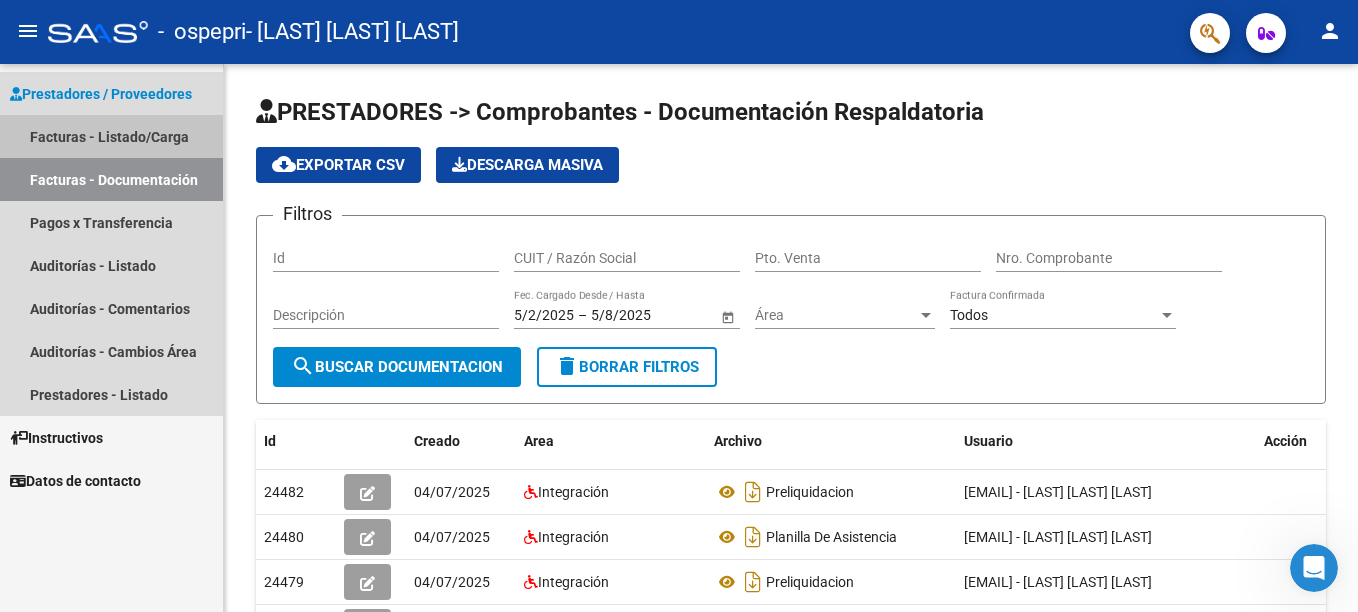 click on "Facturas - Listado/Carga" at bounding box center [111, 136] 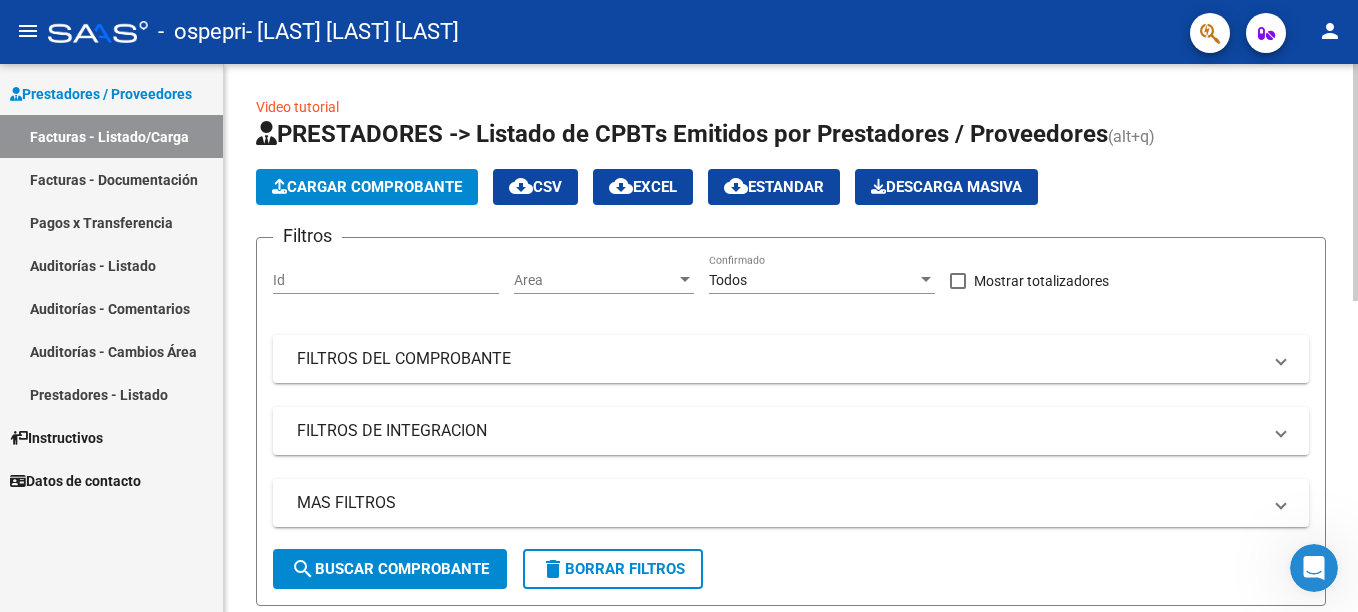 scroll, scrollTop: 548, scrollLeft: 0, axis: vertical 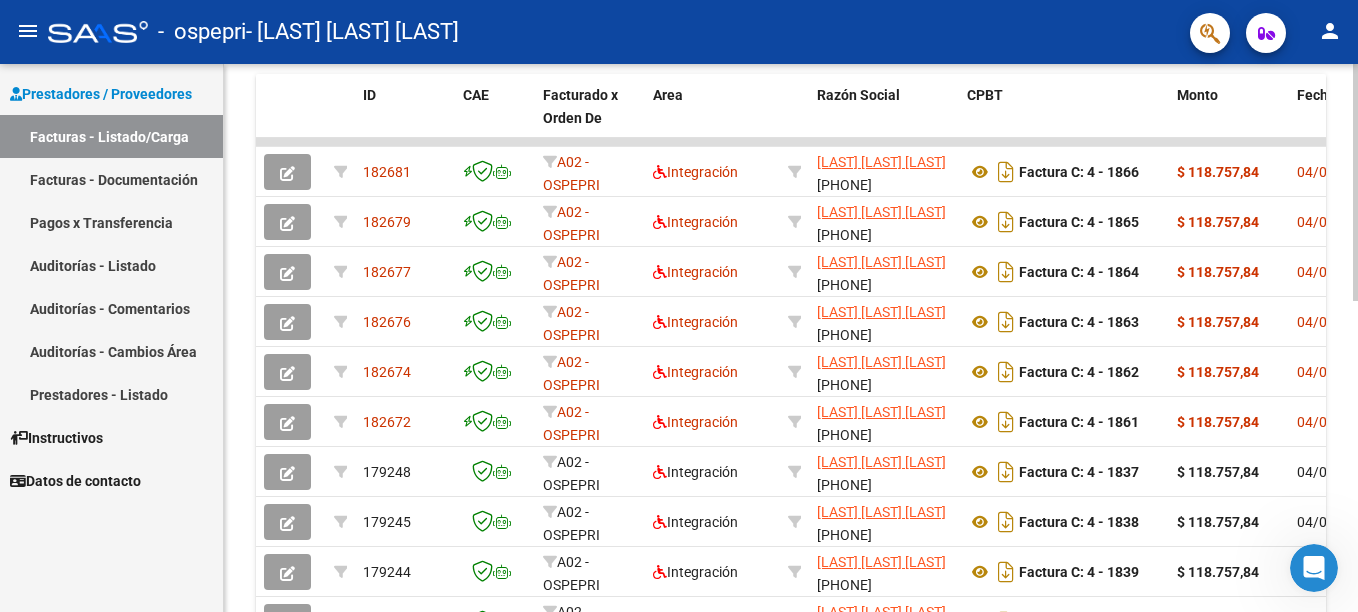 click on "menu -   ospepri   - [LAST] [LAST] [LAST] person    Prestadores / Proveedores Facturas - Listado/Carga Facturas - Documentación Pagos x Transferencia Auditorías - Listado Auditorías - Comentarios Auditorías - Cambios Área Prestadores - Listado    Instructivos    Datos de contacto  Video tutorial   PRESTADORES -> Listado de CPBTs Emitidos por Prestadores / Proveedores (alt+q)   Cargar Comprobante
cloud_download  CSV  cloud_download  EXCEL  cloud_download  Estandar   Descarga Masiva
Filtros Id Area Area Todos Confirmado   Mostrar totalizadores   FILTROS DEL COMPROBANTE  Comprobante Tipo Comprobante Tipo Start date – End date Fec. Comprobante Desde / Hasta Días Emisión Desde(cant. días) Días Emisión Hasta(cant. días) CUIT / Razón Social Pto. Venta Nro. Comprobante Código SSS CAE Válido CAE Válido Todos Cargado Módulo Hosp. Todos Tiene facturacion Apócrifa Hospital Refes  FILTROS DE INTEGRACION  Período De Prestación Todos Rendido x SSS (dr_envio) Tipo de Registro Todos –" at bounding box center (679, 306) 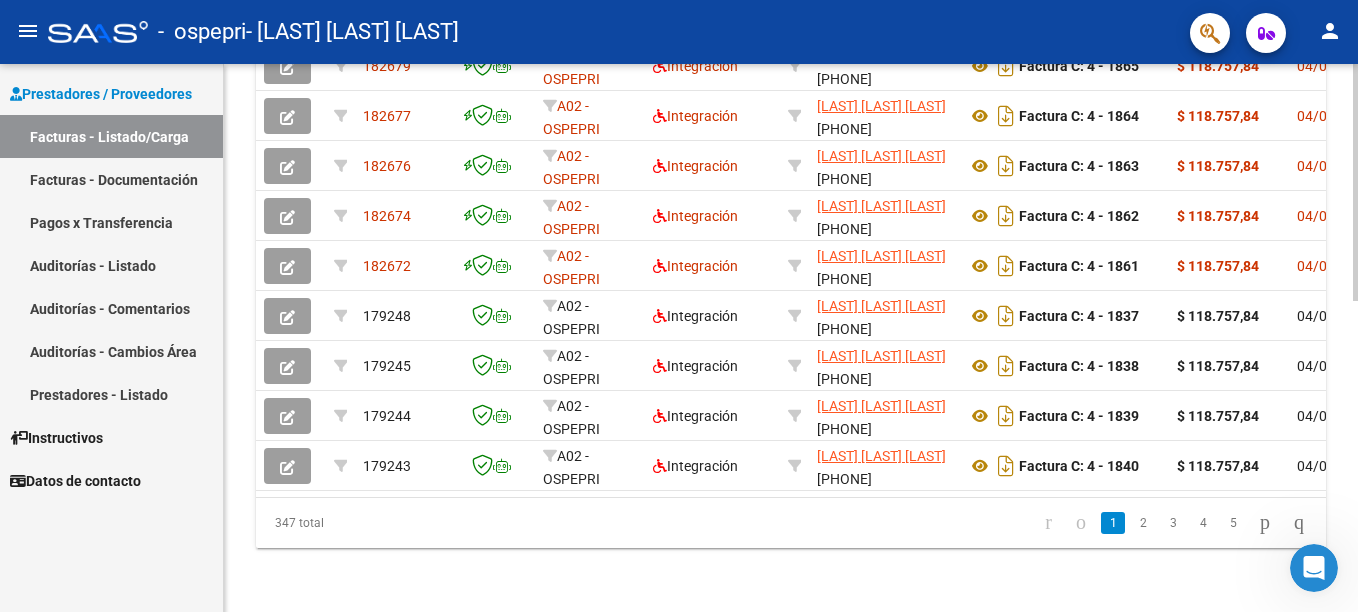 click on "menu -   ospepri   - [LAST] [LAST] [LAST] person    Prestadores / Proveedores Facturas - Listado/Carga Facturas - Documentación Pagos x Transferencia Auditorías - Listado Auditorías - Comentarios Auditorías - Cambios Área Prestadores - Listado    Instructivos    Datos de contacto  Video tutorial   PRESTADORES -> Listado de CPBTs Emitidos por Prestadores / Proveedores (alt+q)   Cargar Comprobante
cloud_download  CSV  cloud_download  EXCEL  cloud_download  Estandar   Descarga Masiva
Filtros Id Area Area Todos Confirmado   Mostrar totalizadores   FILTROS DEL COMPROBANTE  Comprobante Tipo Comprobante Tipo Start date – End date Fec. Comprobante Desde / Hasta Días Emisión Desde(cant. días) Días Emisión Hasta(cant. días) CUIT / Razón Social Pto. Venta Nro. Comprobante Código SSS CAE Válido CAE Válido Todos Cargado Módulo Hosp. Todos Tiene facturacion Apócrifa Hospital Refes  FILTROS DE INTEGRACION  Período De Prestación Todos Rendido x SSS (dr_envio) Tipo de Registro Todos –" at bounding box center (679, 306) 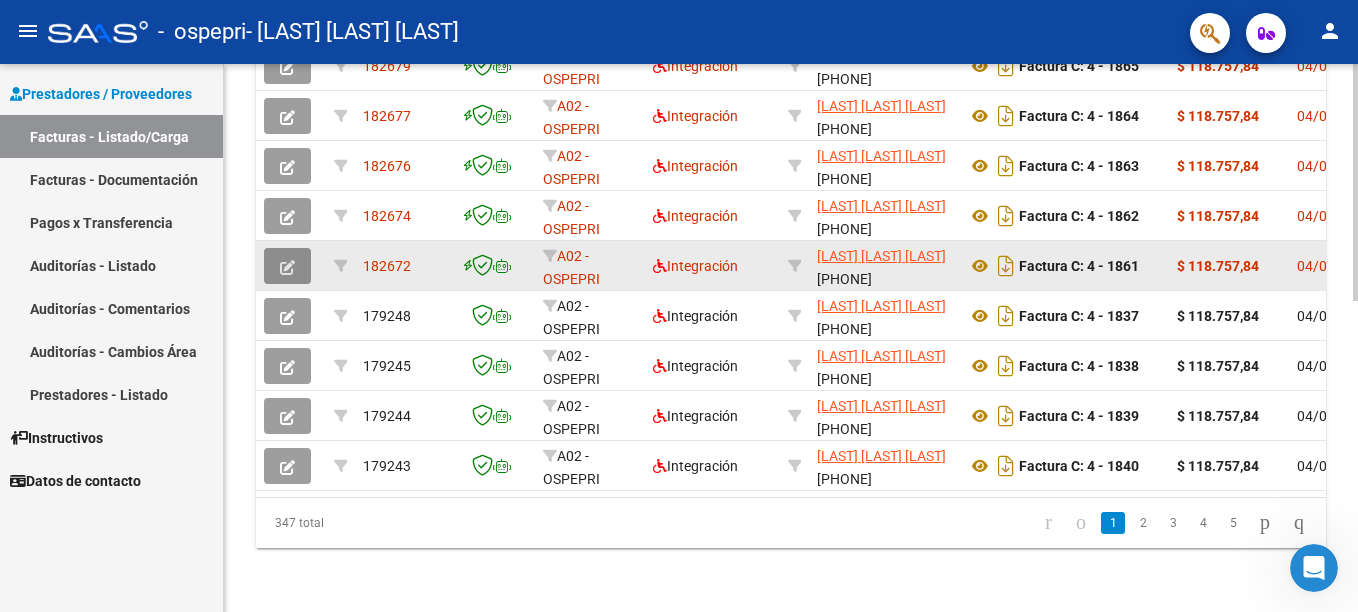 click 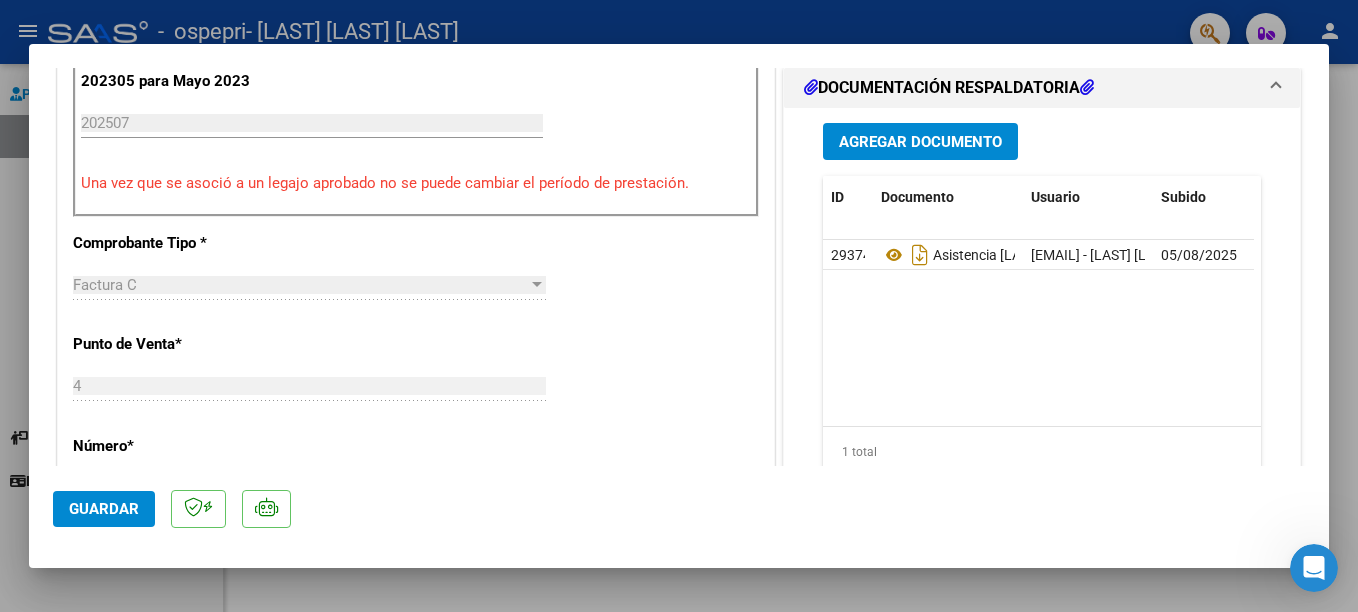scroll, scrollTop: 586, scrollLeft: 0, axis: vertical 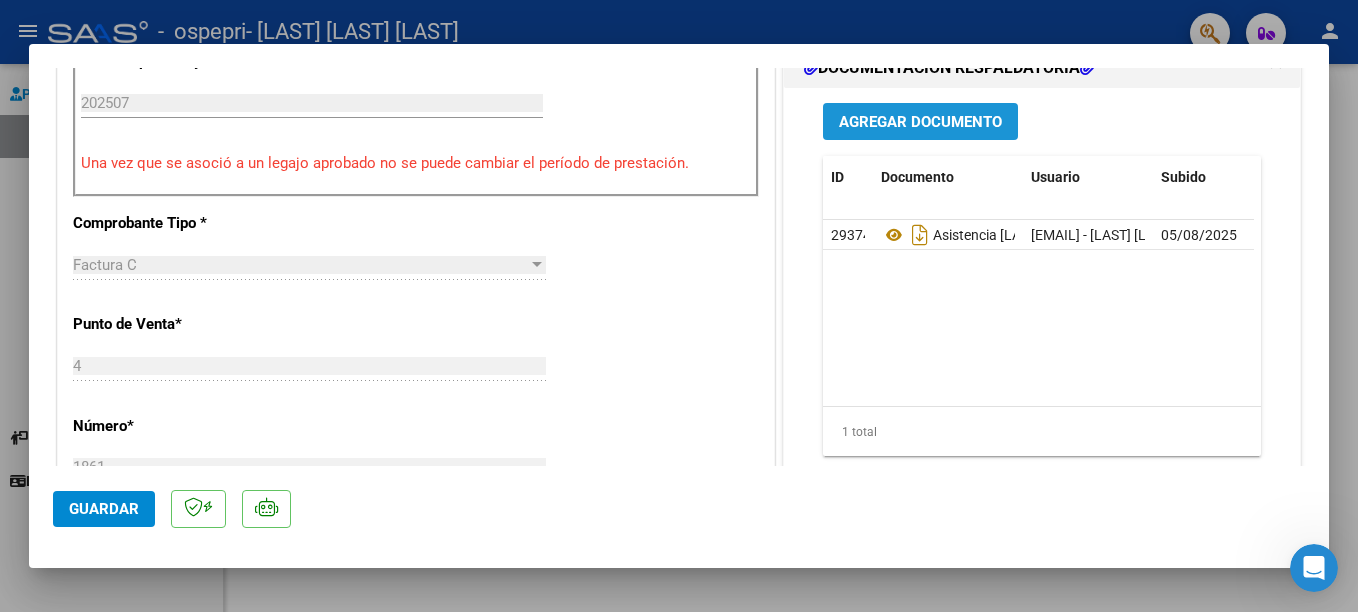 click on "Agregar Documento" at bounding box center [920, 121] 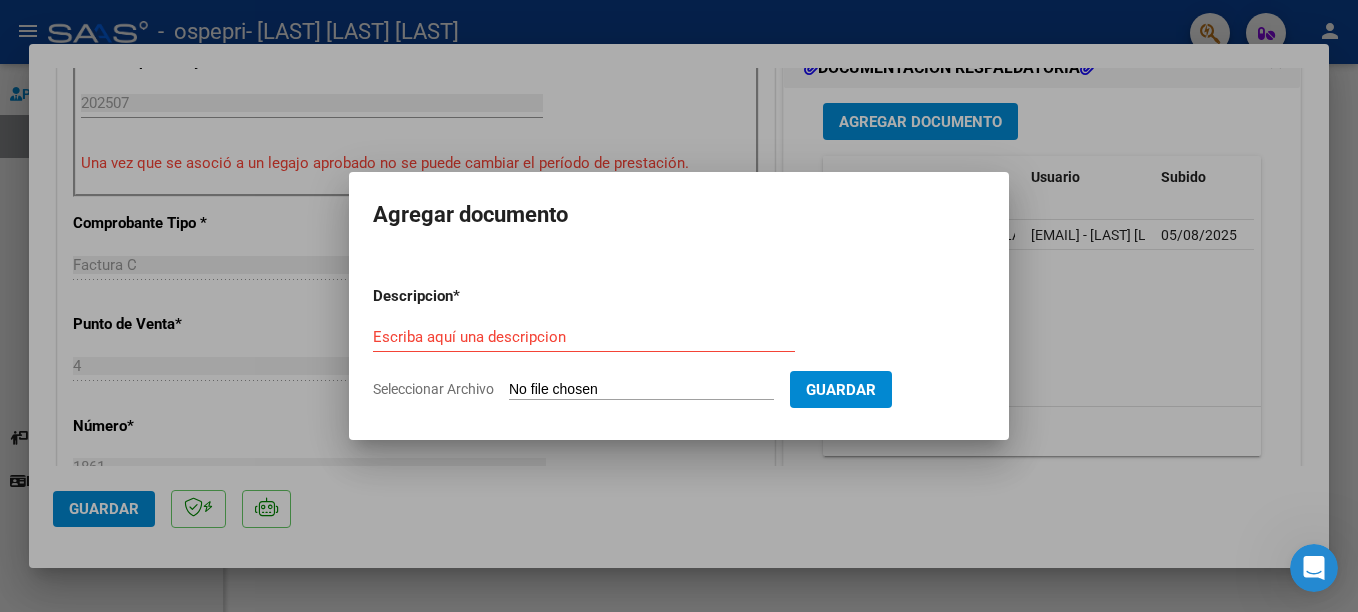 click on "Seleccionar Archivo" at bounding box center (641, 390) 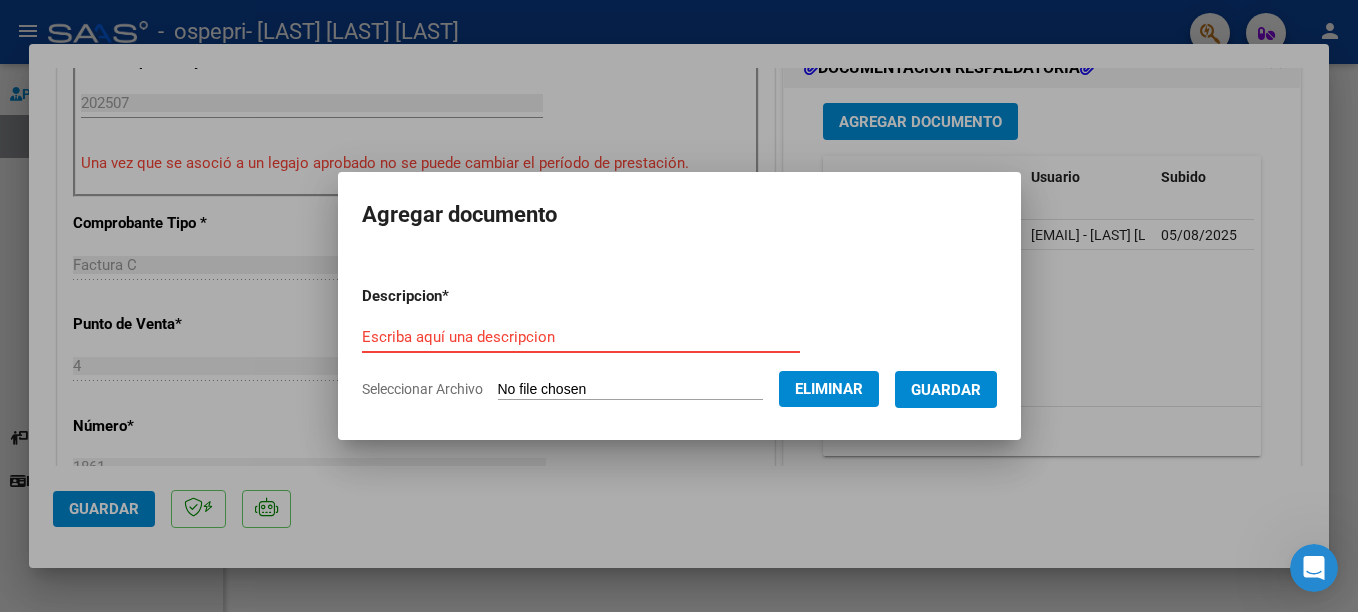 click on "Escriba aquí una descripcion" at bounding box center (581, 337) 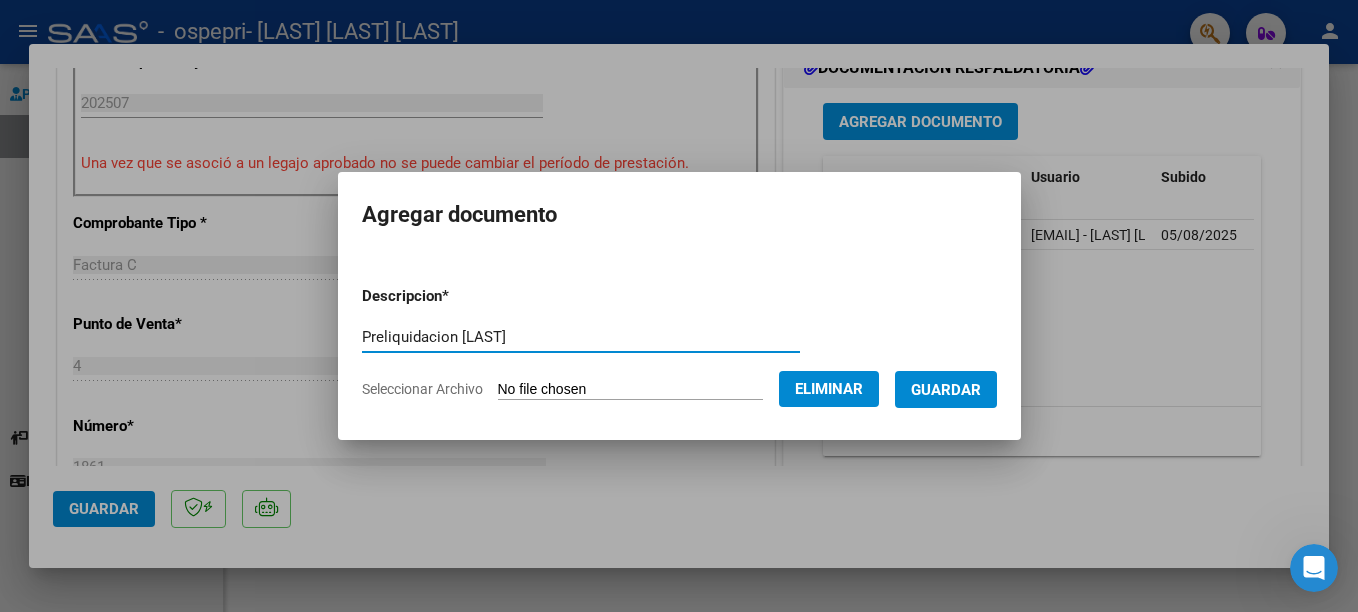 type on "Preliquidacion [LAST]" 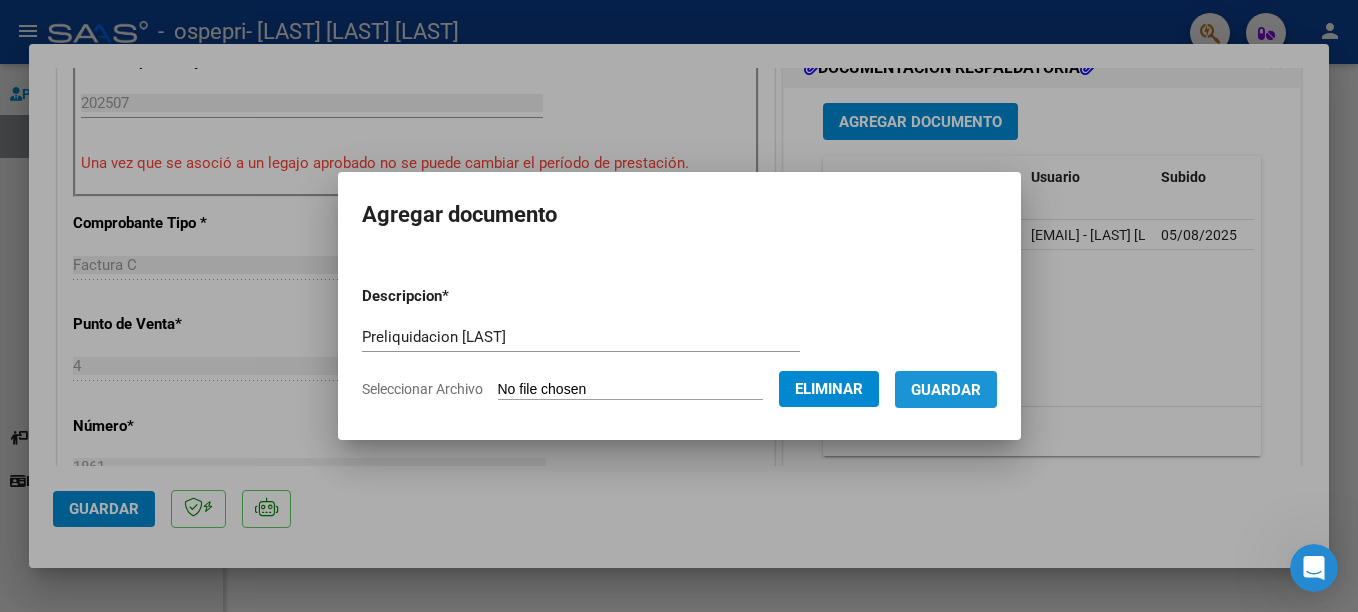 click on "Guardar" at bounding box center (946, 390) 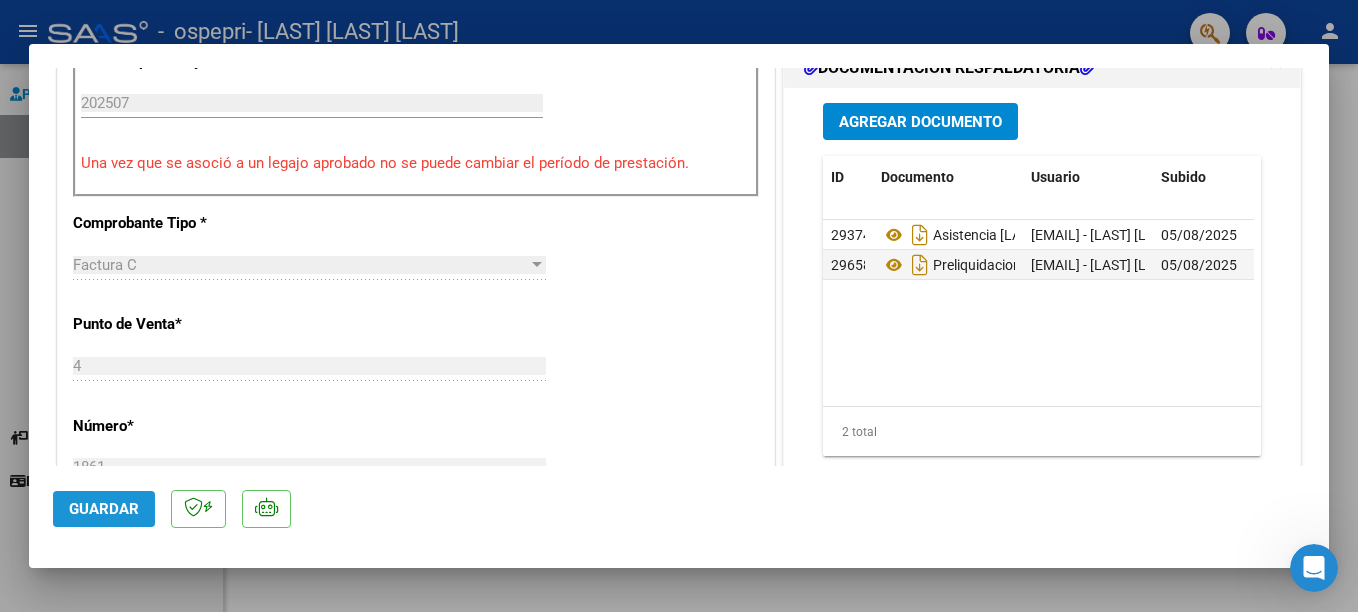 click on "Guardar" 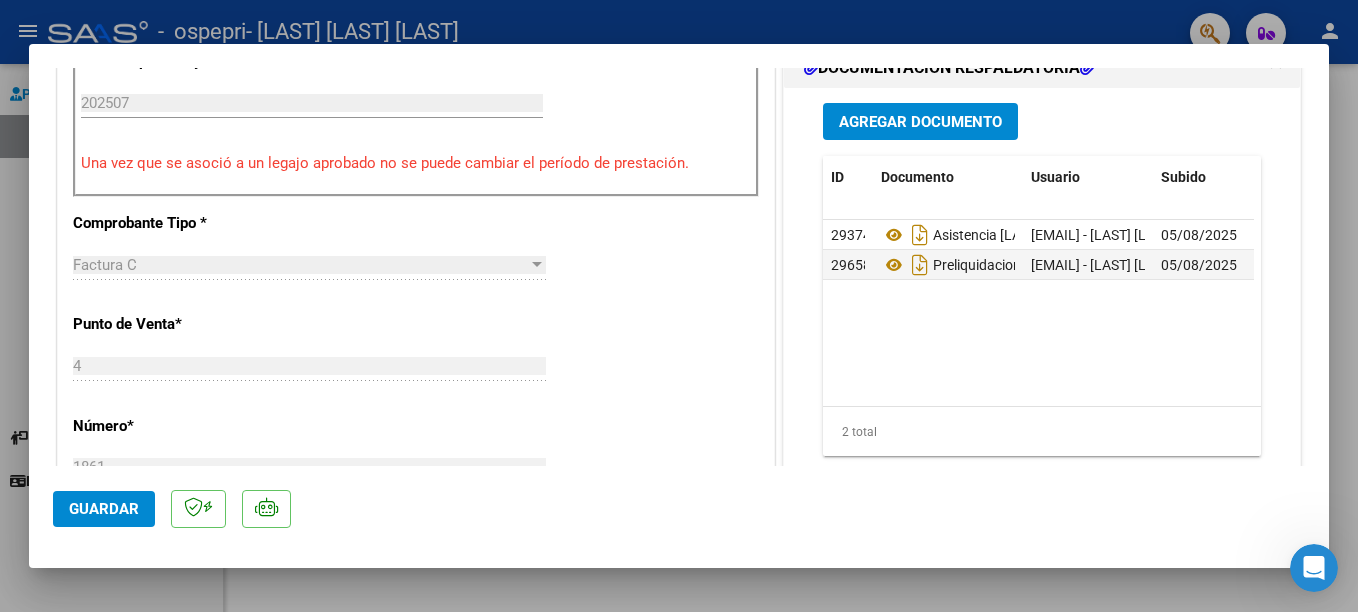 click at bounding box center (679, 306) 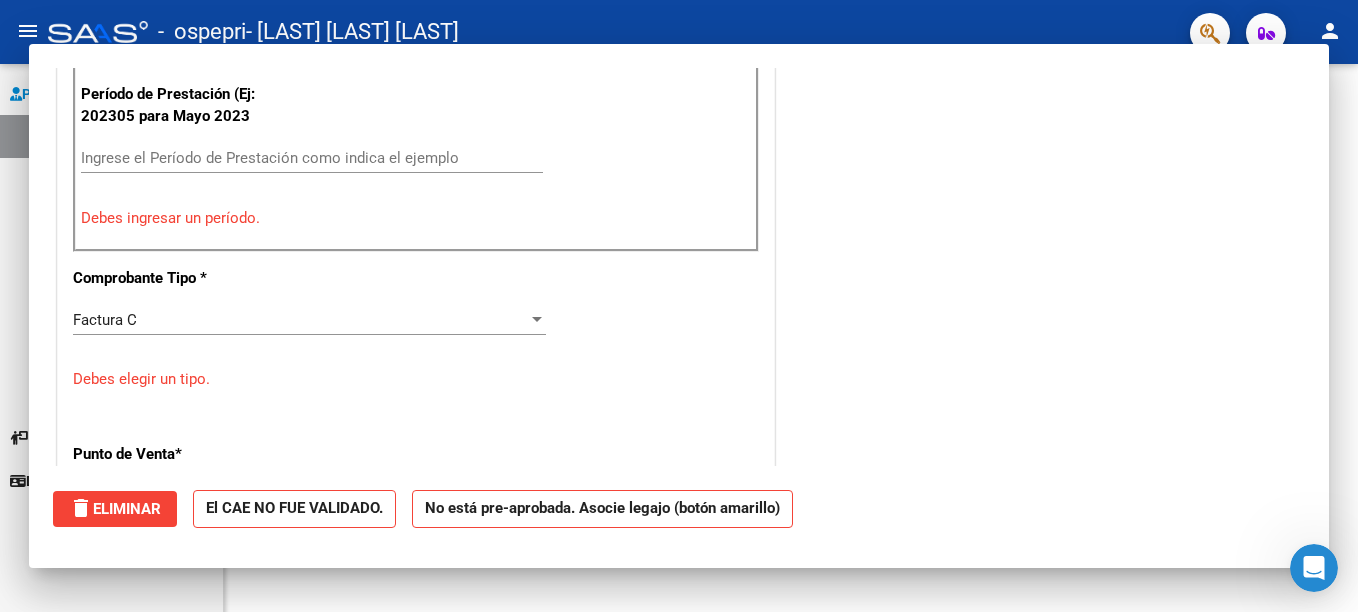 scroll, scrollTop: 725, scrollLeft: 0, axis: vertical 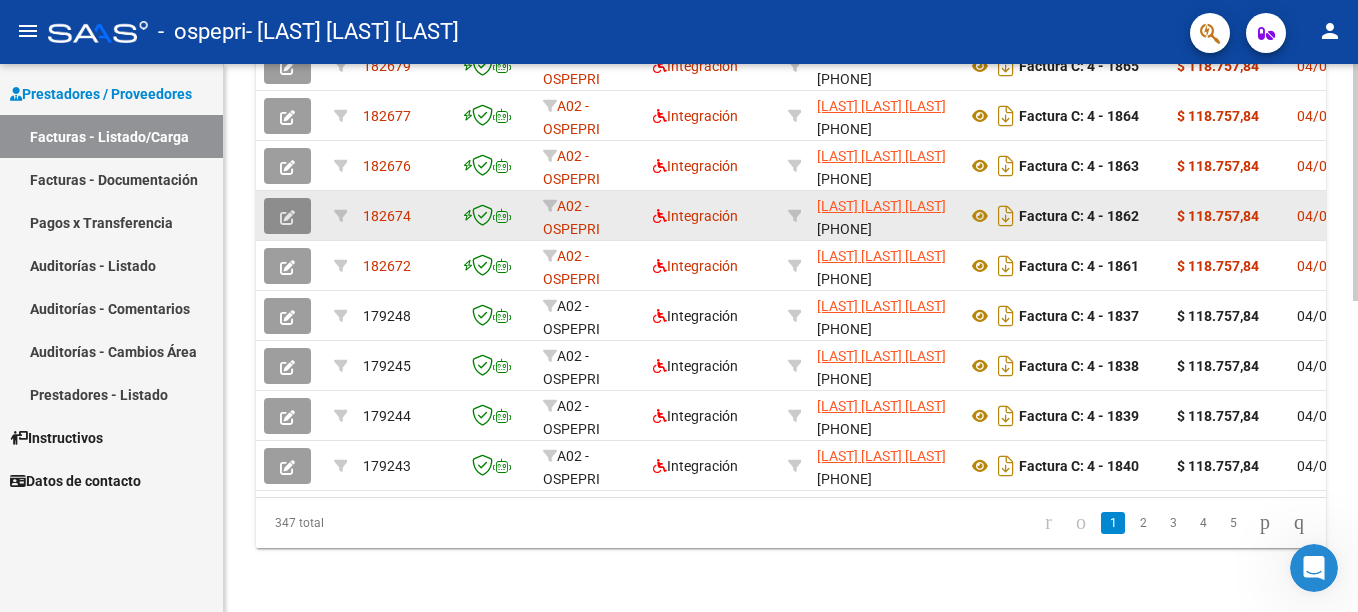 click 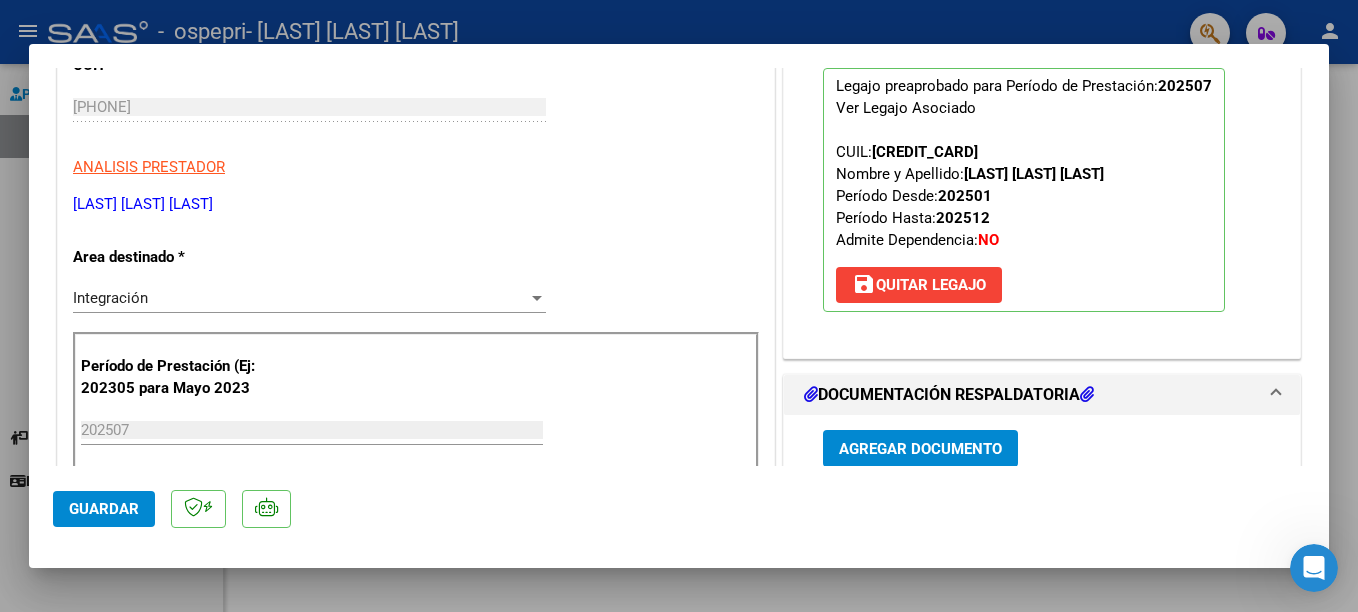 scroll, scrollTop: 264, scrollLeft: 0, axis: vertical 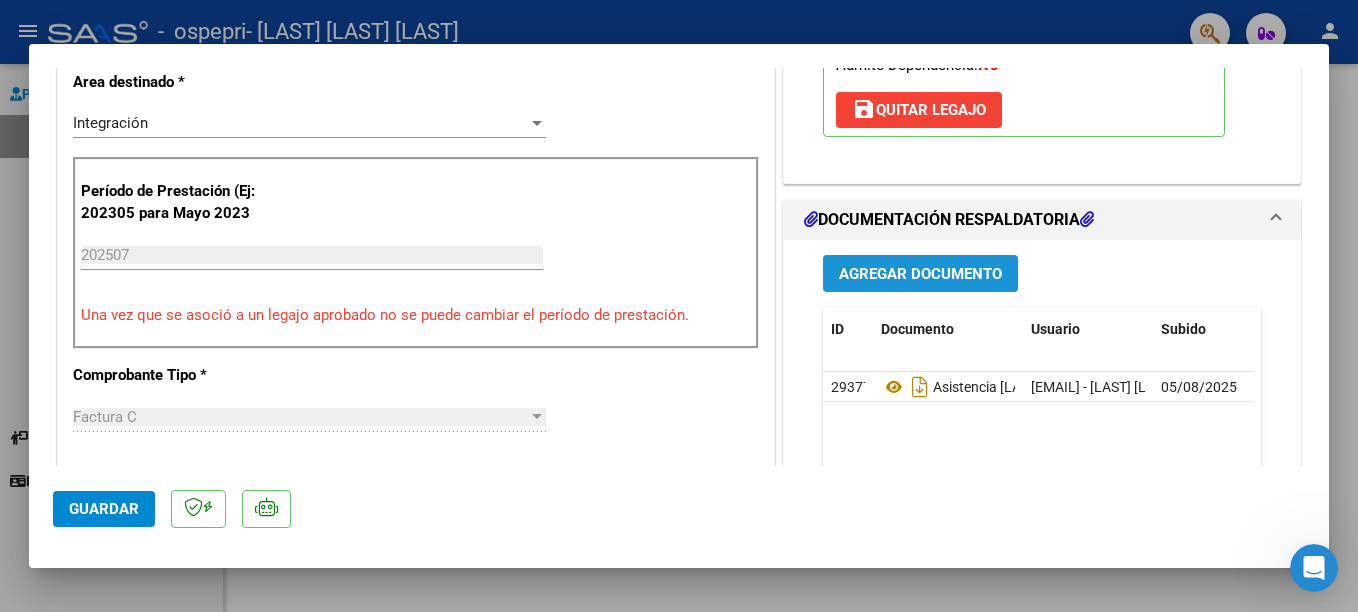 click on "Agregar Documento" at bounding box center (920, 273) 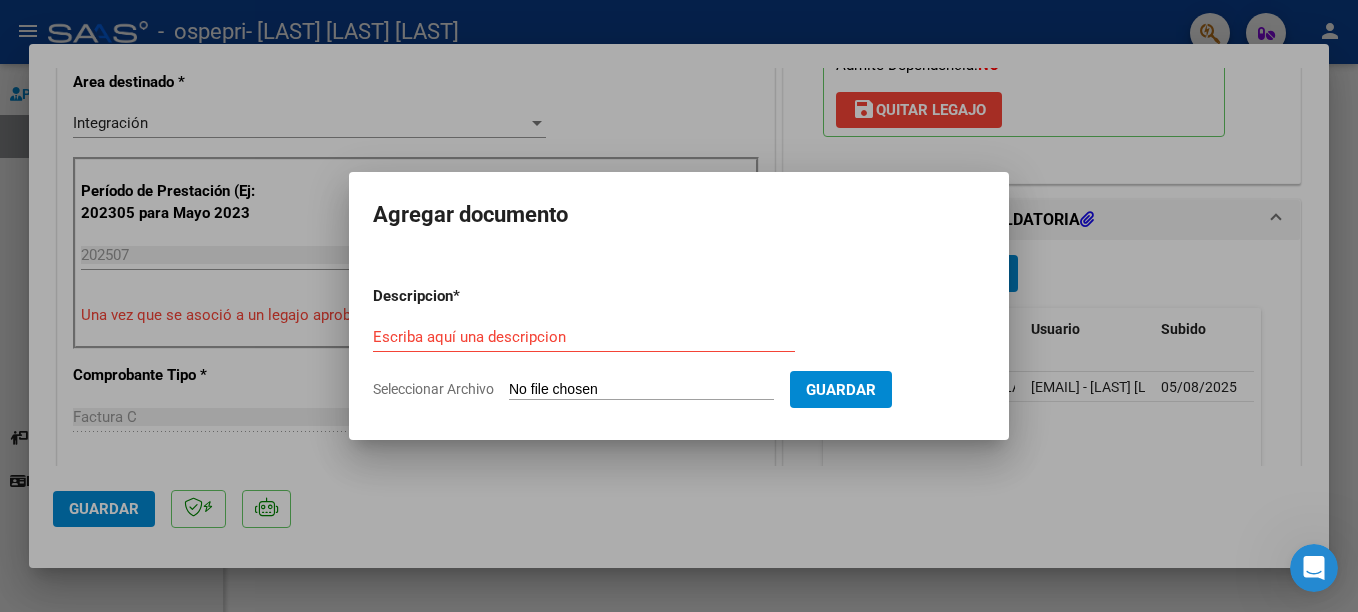 click on "Seleccionar Archivo" at bounding box center (641, 390) 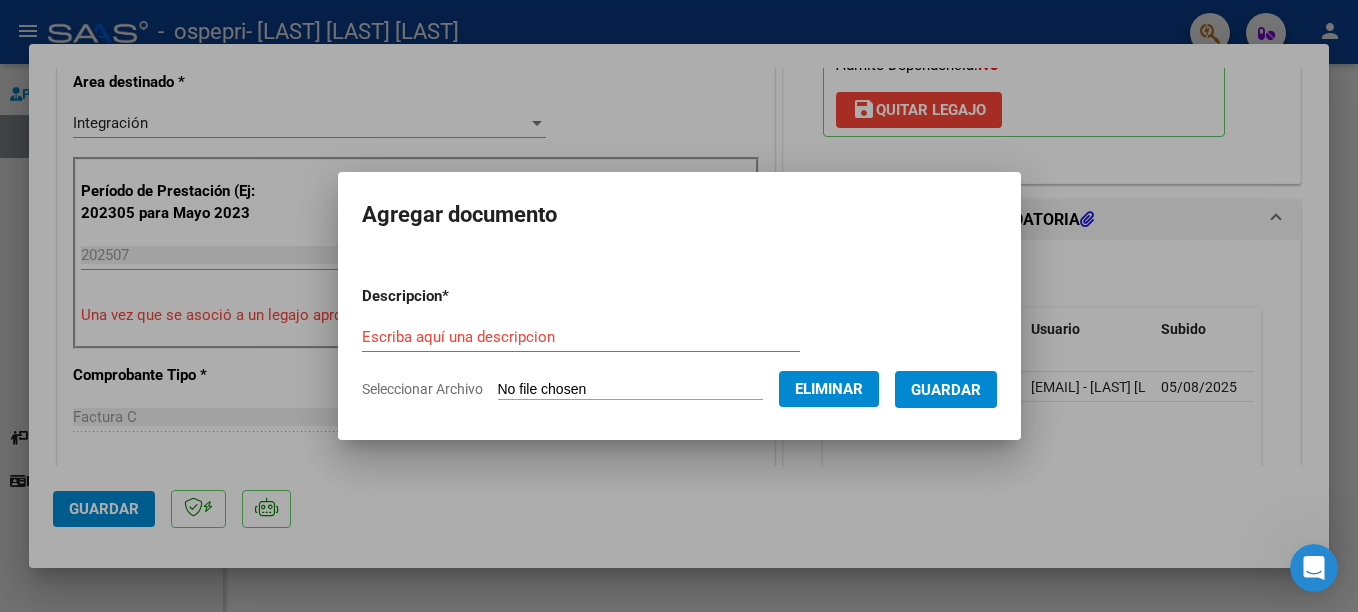 click on "Descripcion  *   Escriba aquí una descripcion  Seleccionar Archivo Eliminar Guardar" at bounding box center (679, 343) 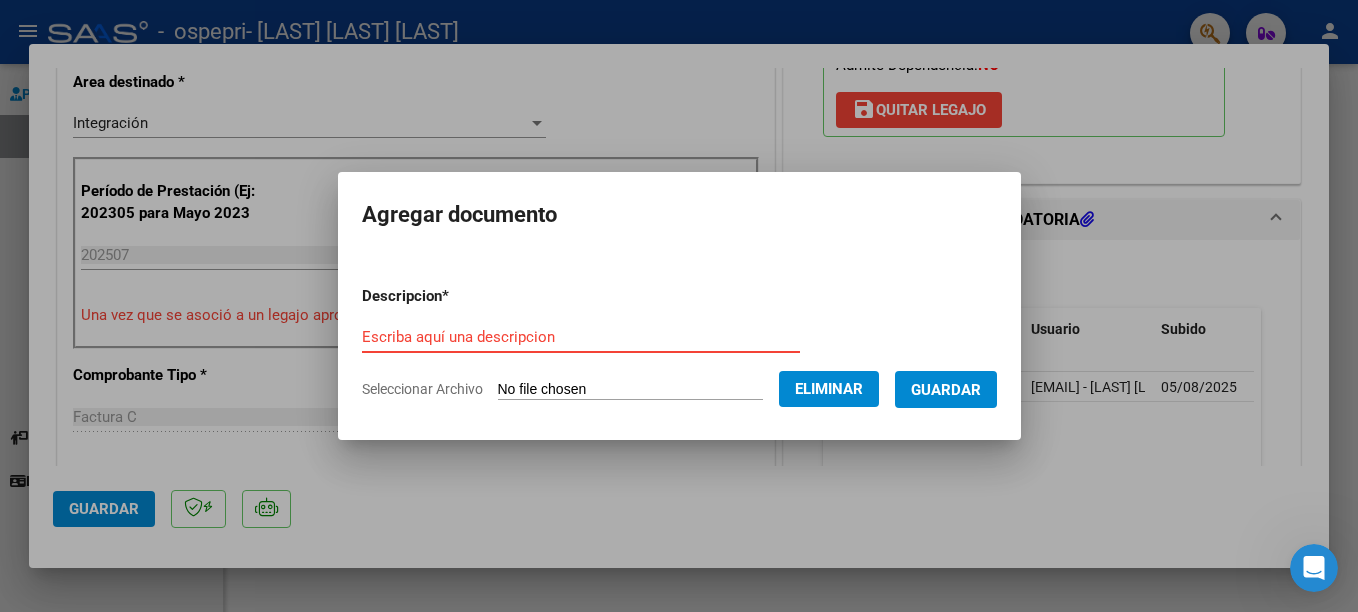 click on "Escriba aquí una descripcion" at bounding box center [581, 337] 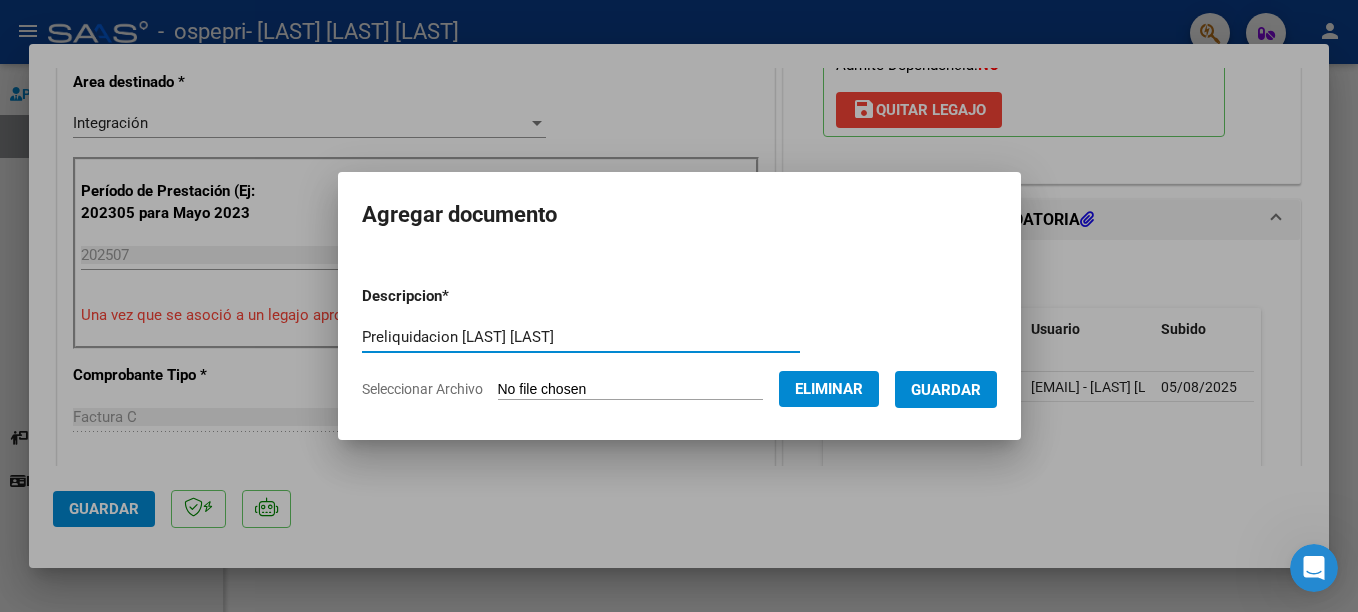 type on "Preliquidacion [LAST] [LAST]" 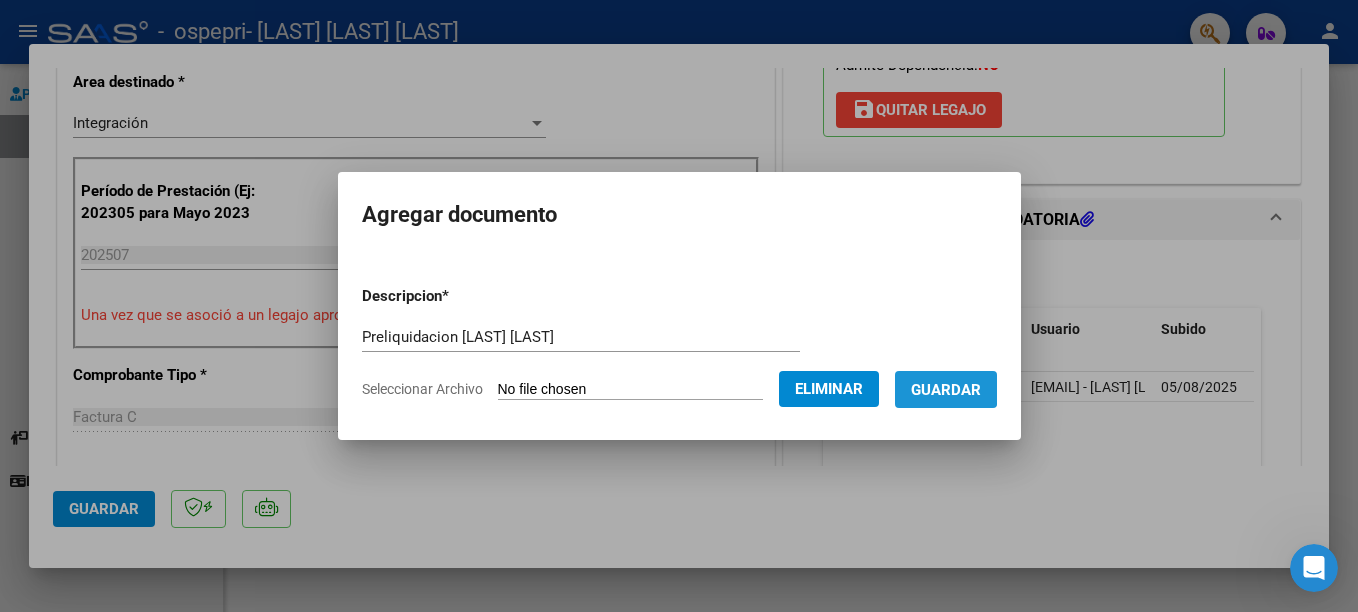 click on "Guardar" at bounding box center (946, 390) 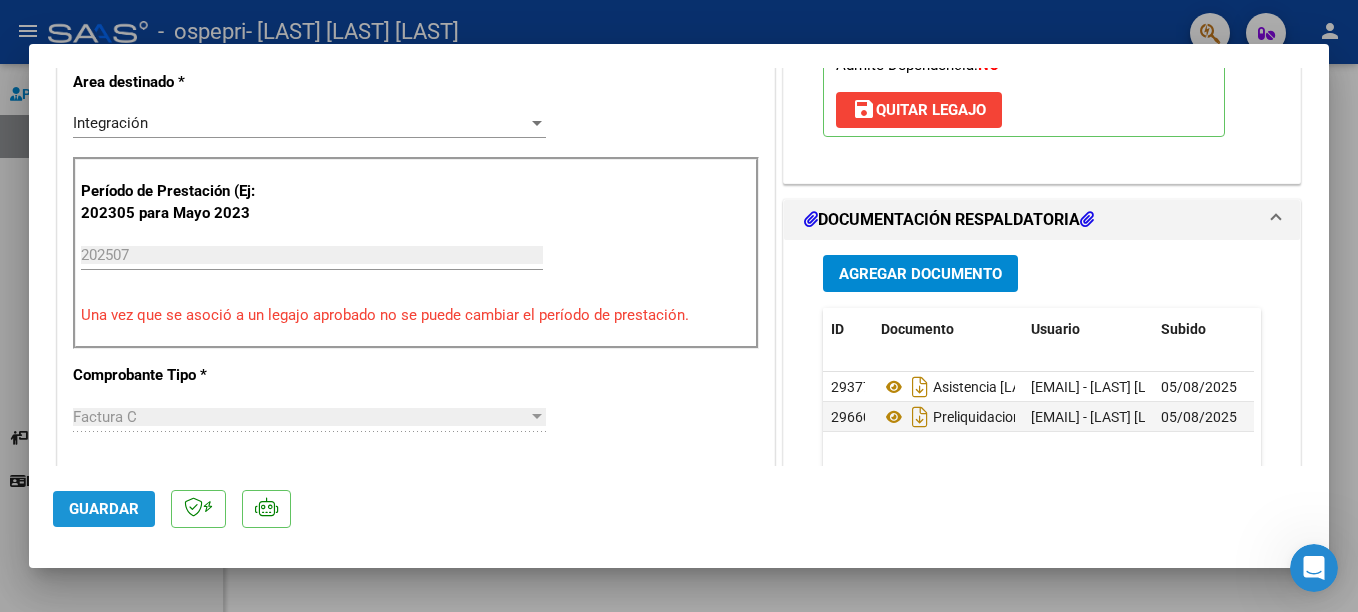 click on "Guardar" 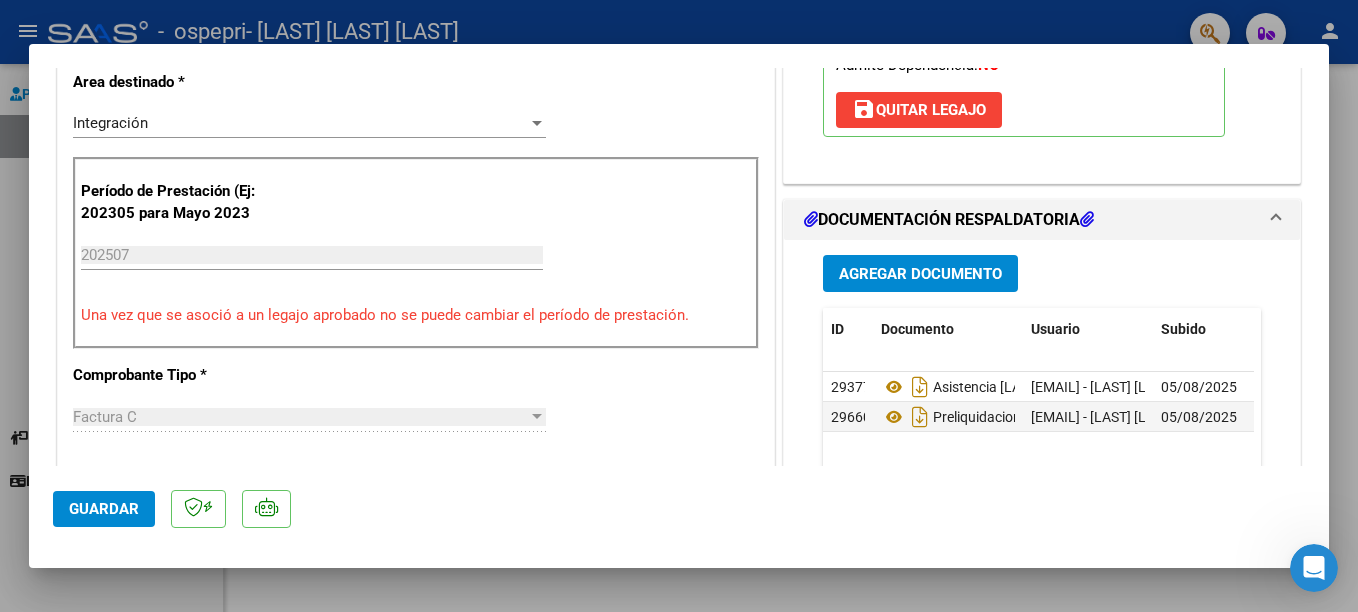 click at bounding box center (679, 306) 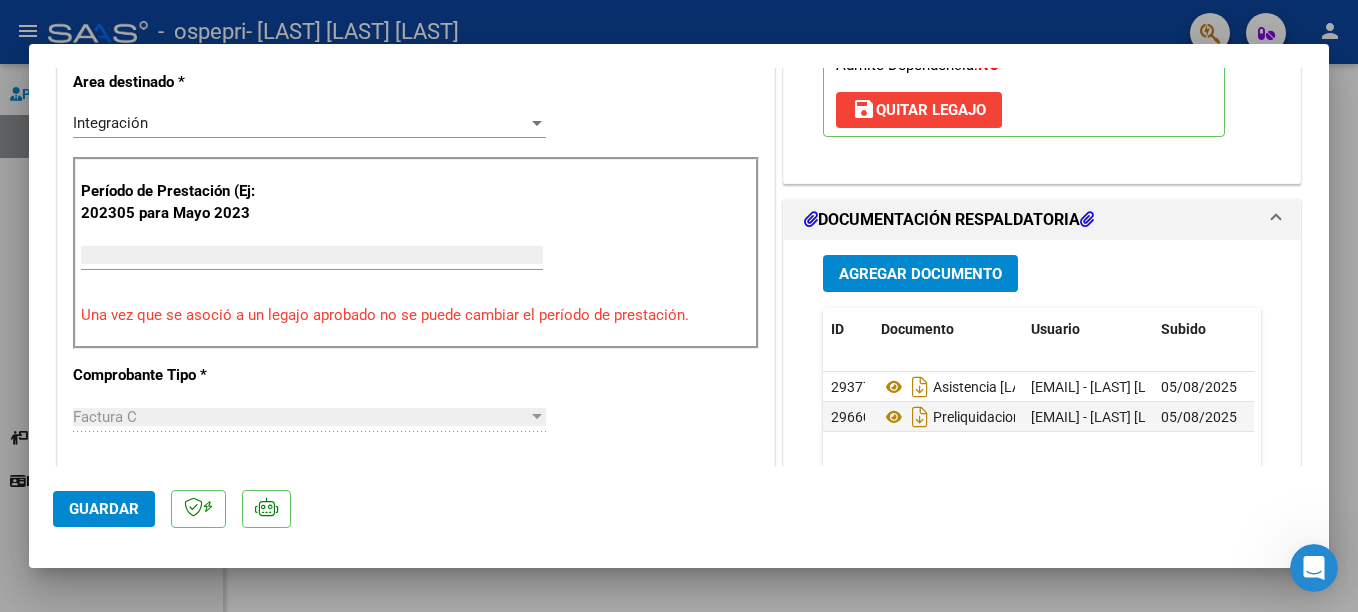 scroll, scrollTop: 725, scrollLeft: 0, axis: vertical 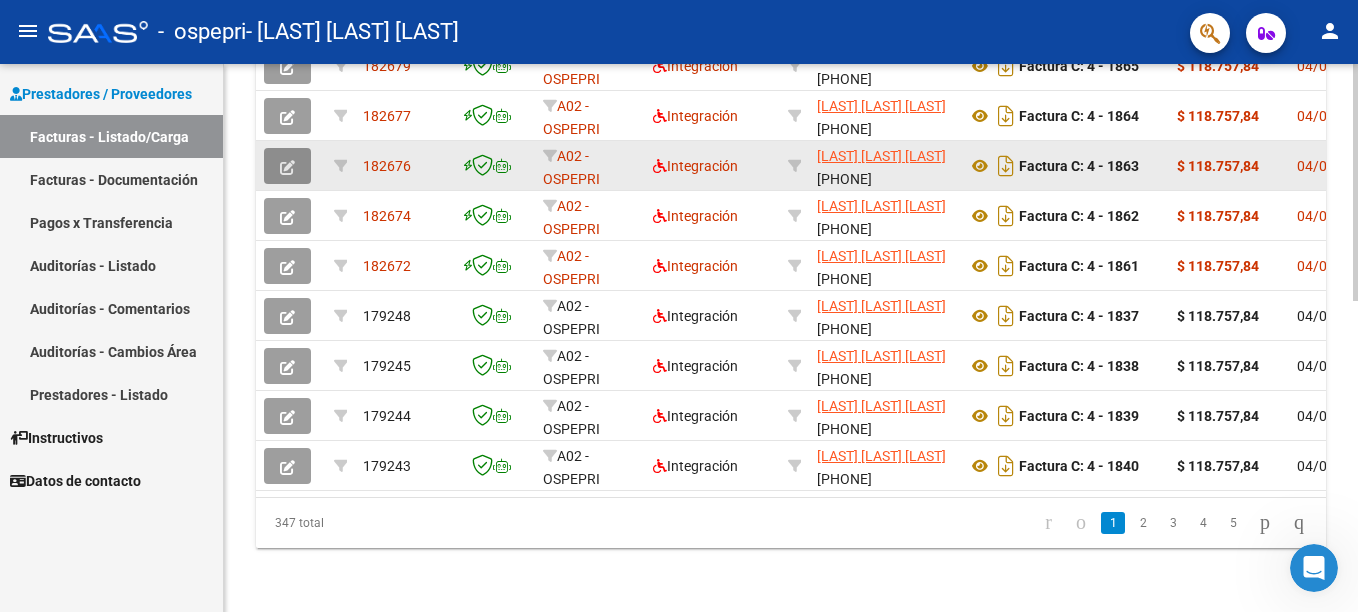 click 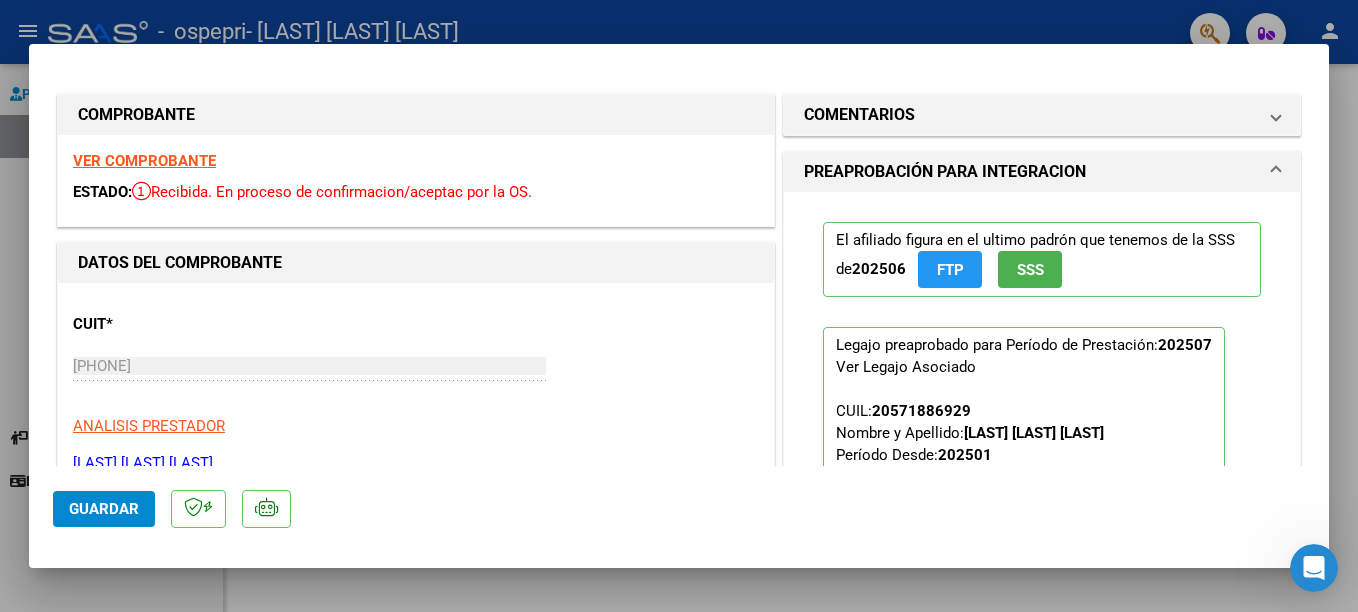 scroll, scrollTop: 348, scrollLeft: 0, axis: vertical 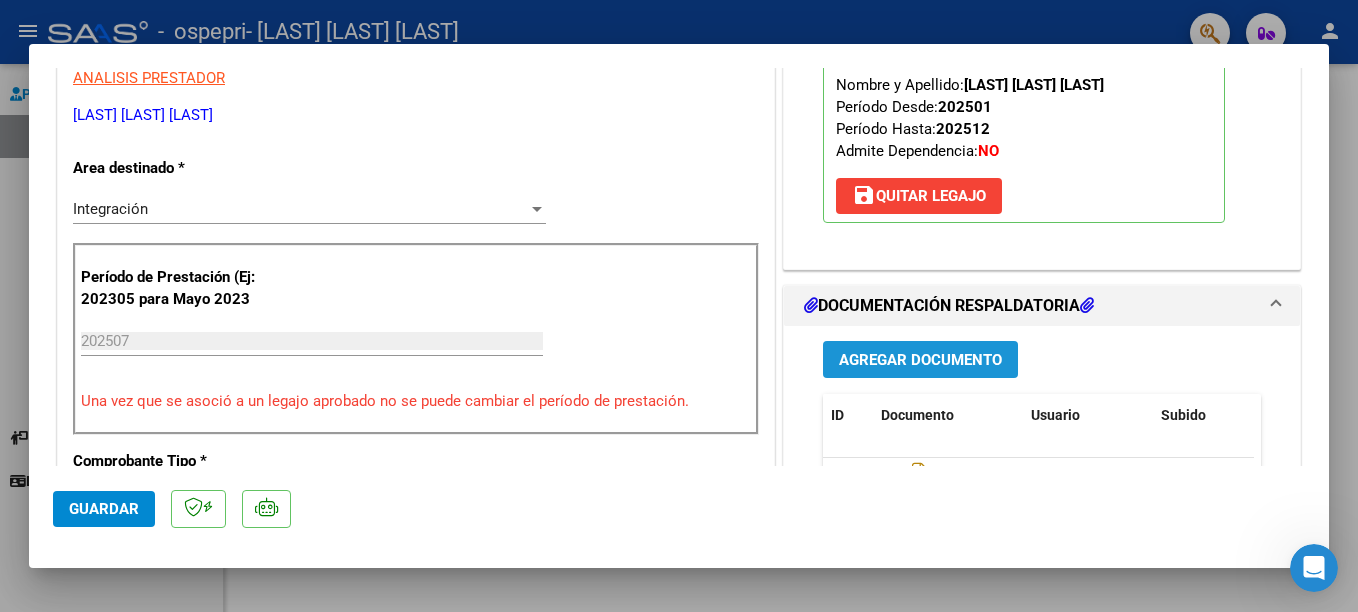 click on "Agregar Documento" at bounding box center (920, 360) 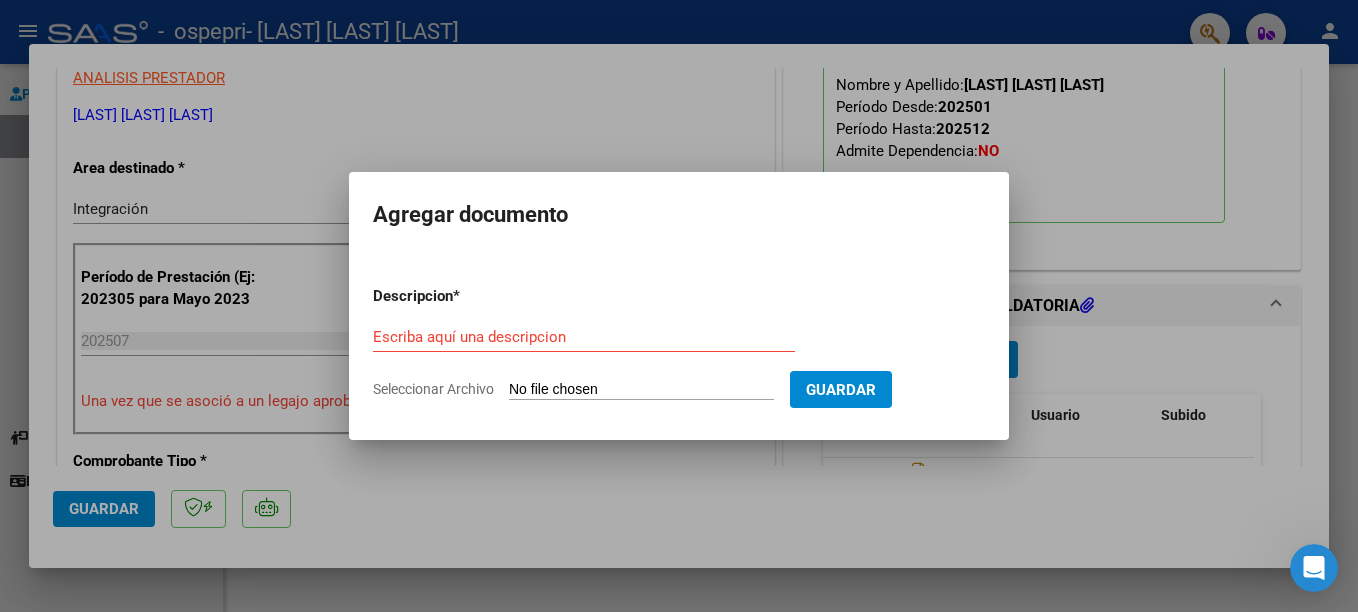 click on "Seleccionar Archivo" at bounding box center [641, 390] 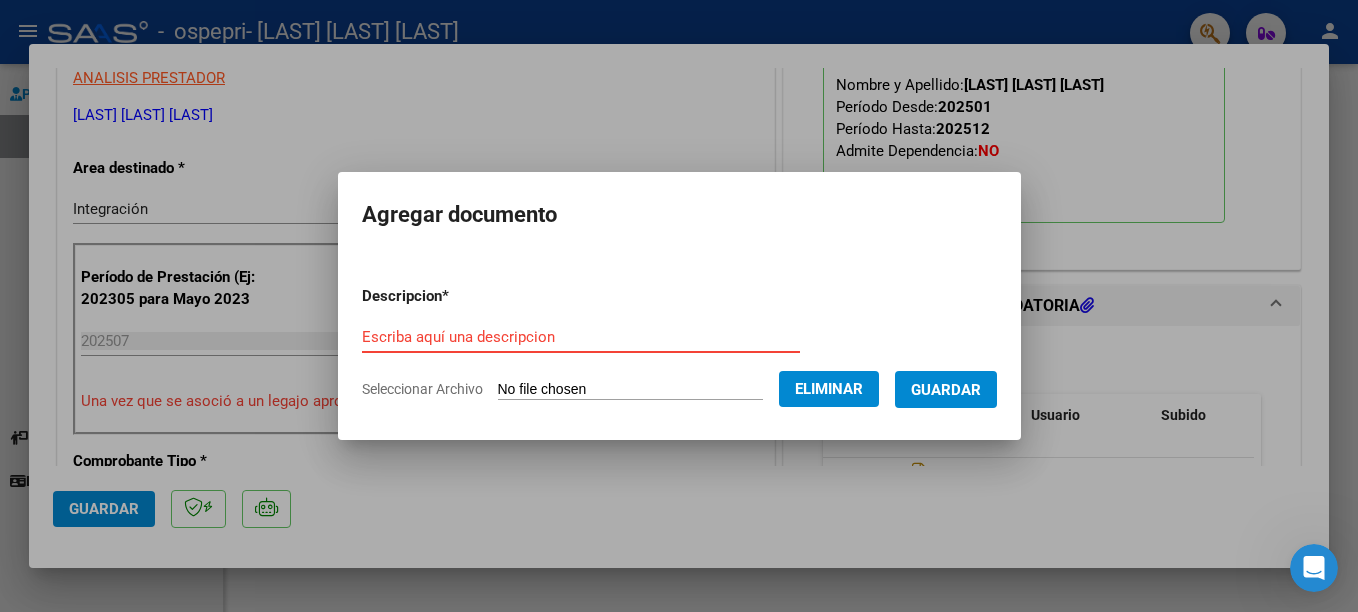 click on "Escriba aquí una descripcion" at bounding box center [581, 337] 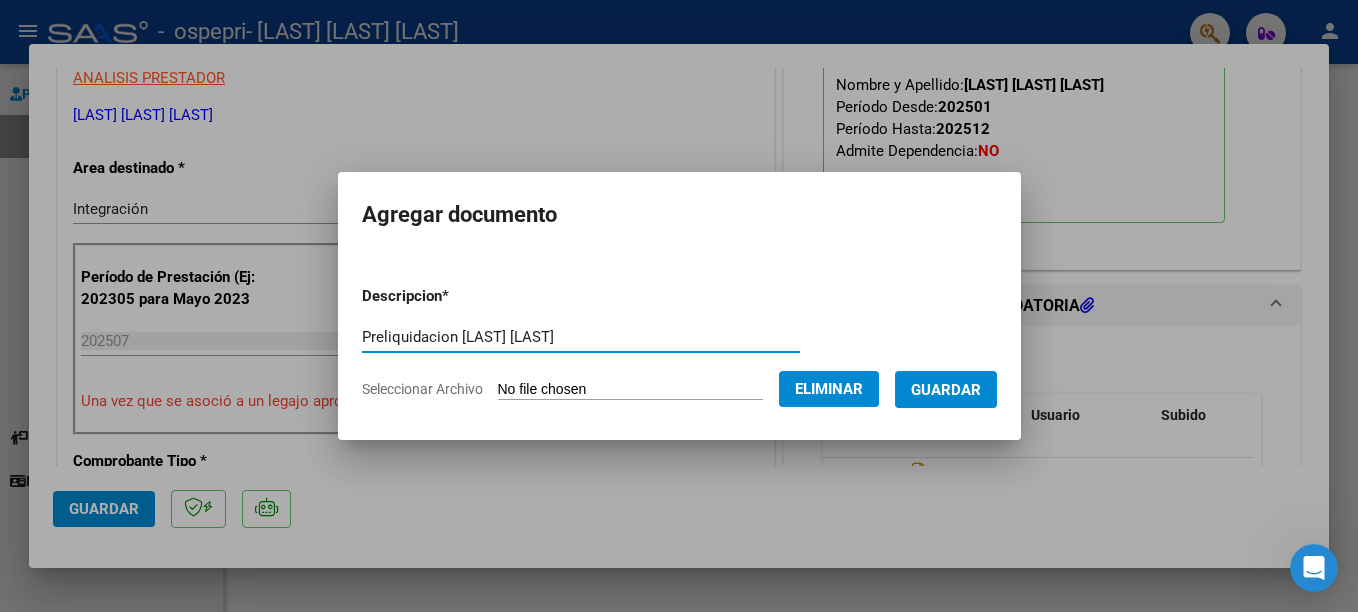 type on "Preliquidacion [LAST] [LAST]" 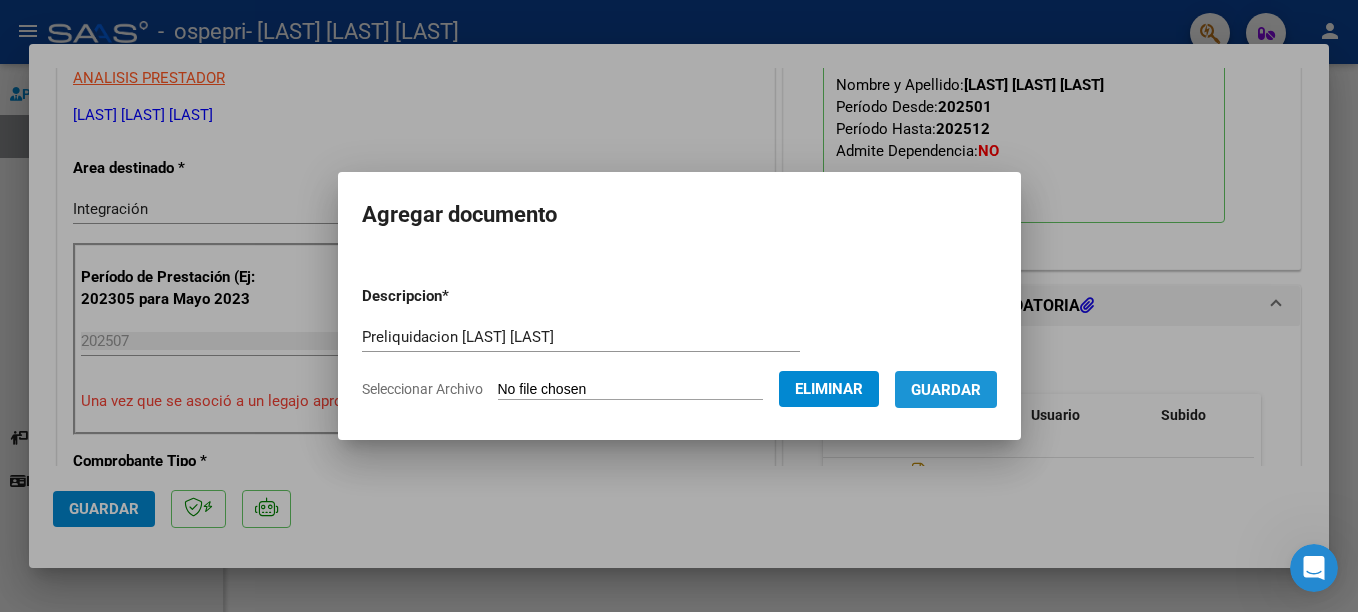click on "Guardar" at bounding box center (946, 390) 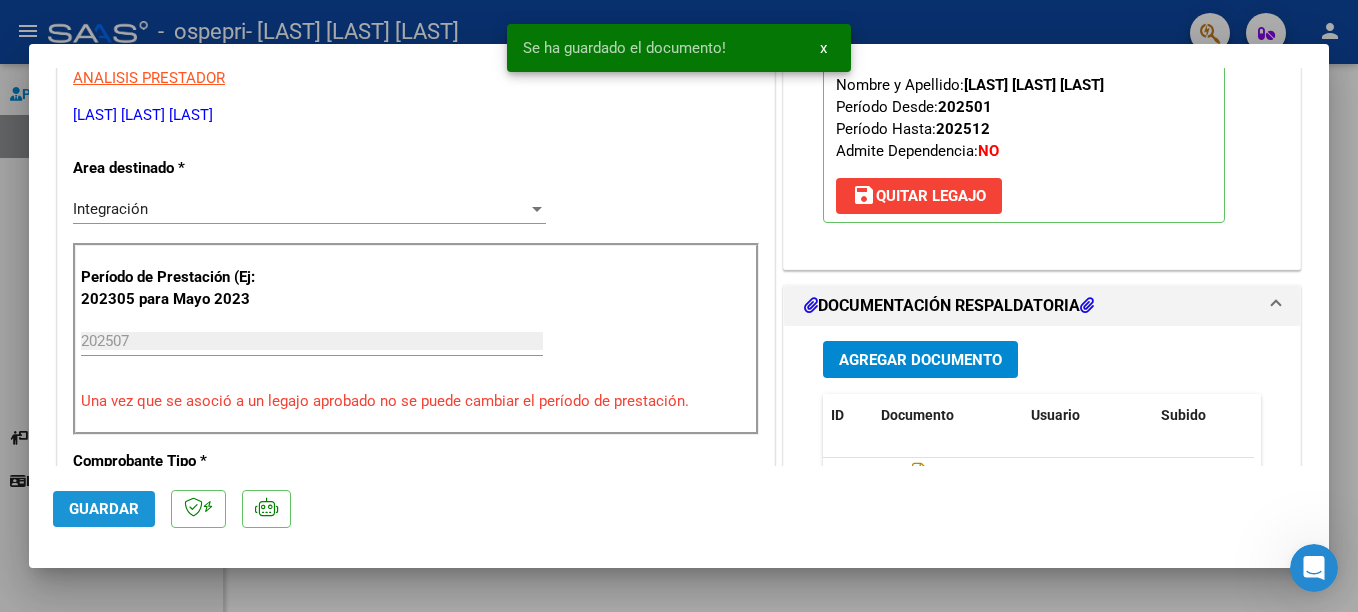 click on "Guardar" 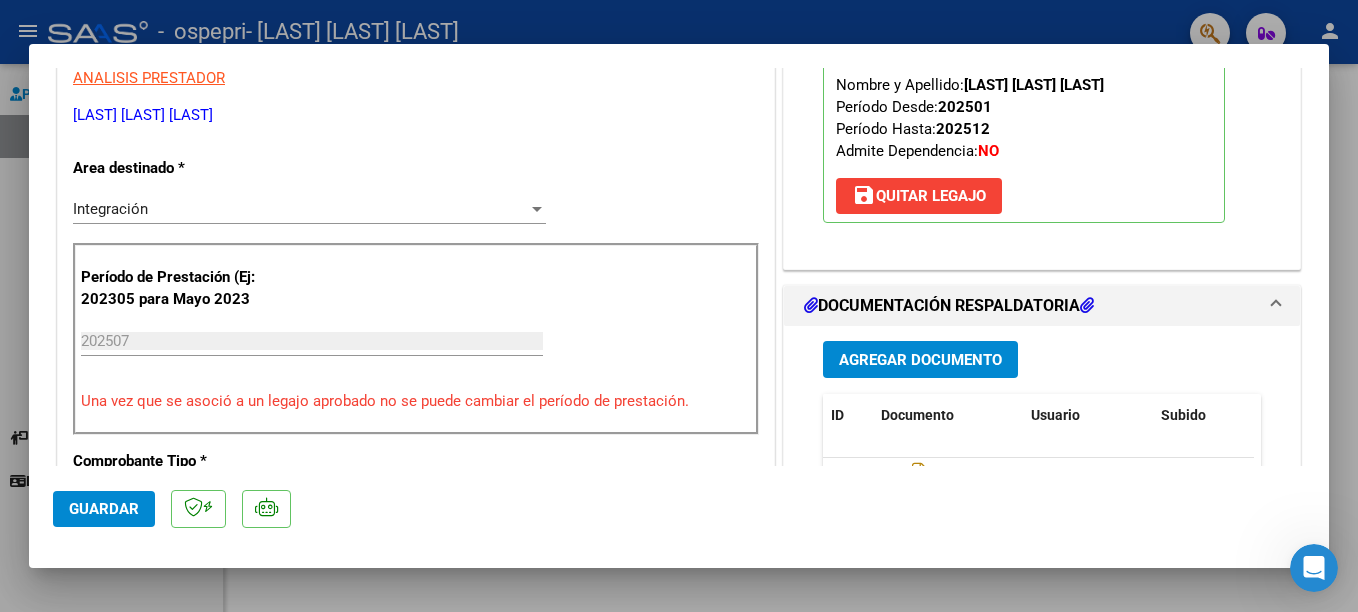 click at bounding box center [679, 306] 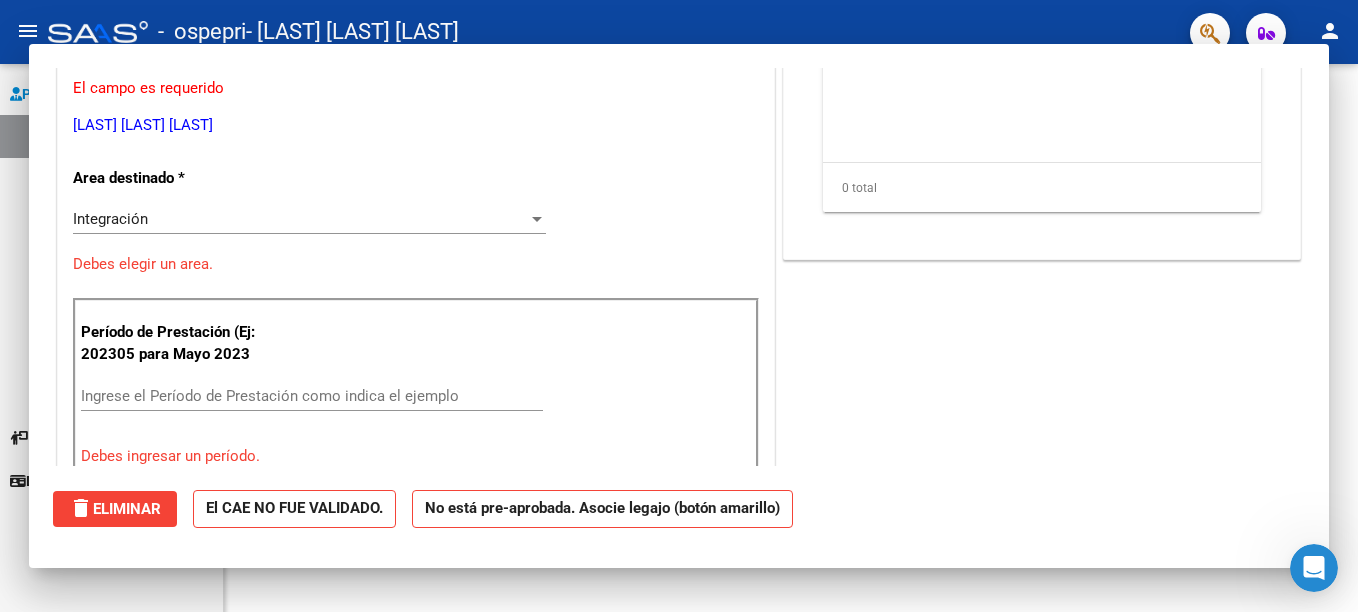 scroll, scrollTop: 725, scrollLeft: 0, axis: vertical 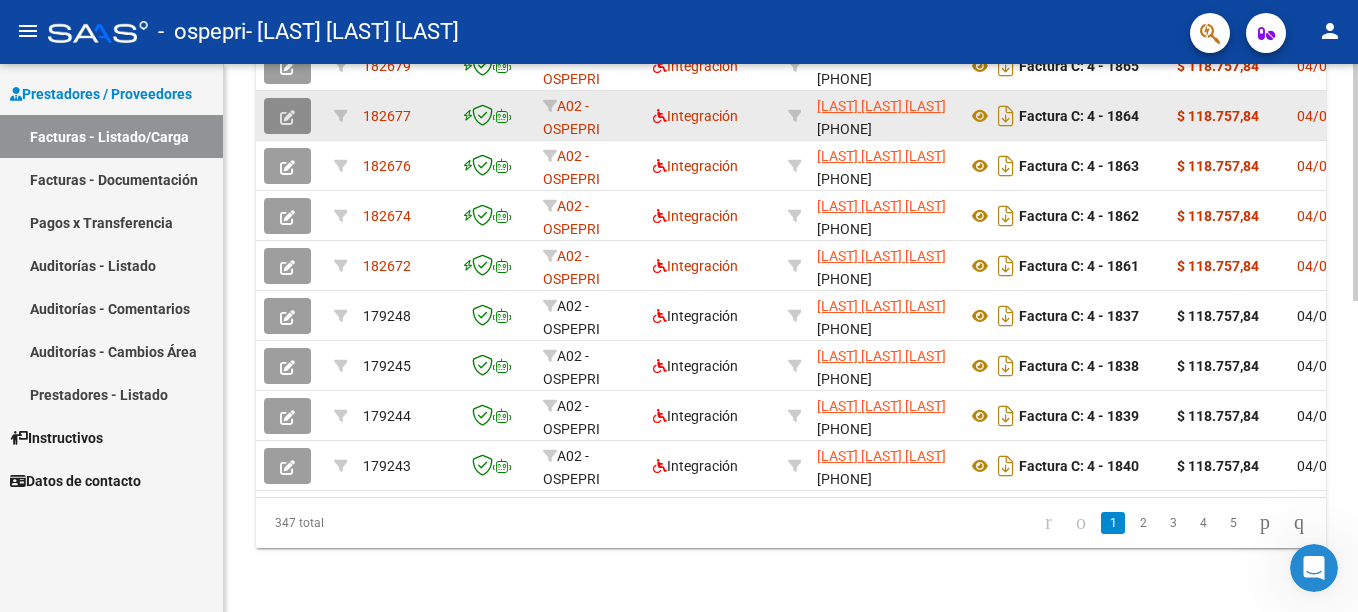 click 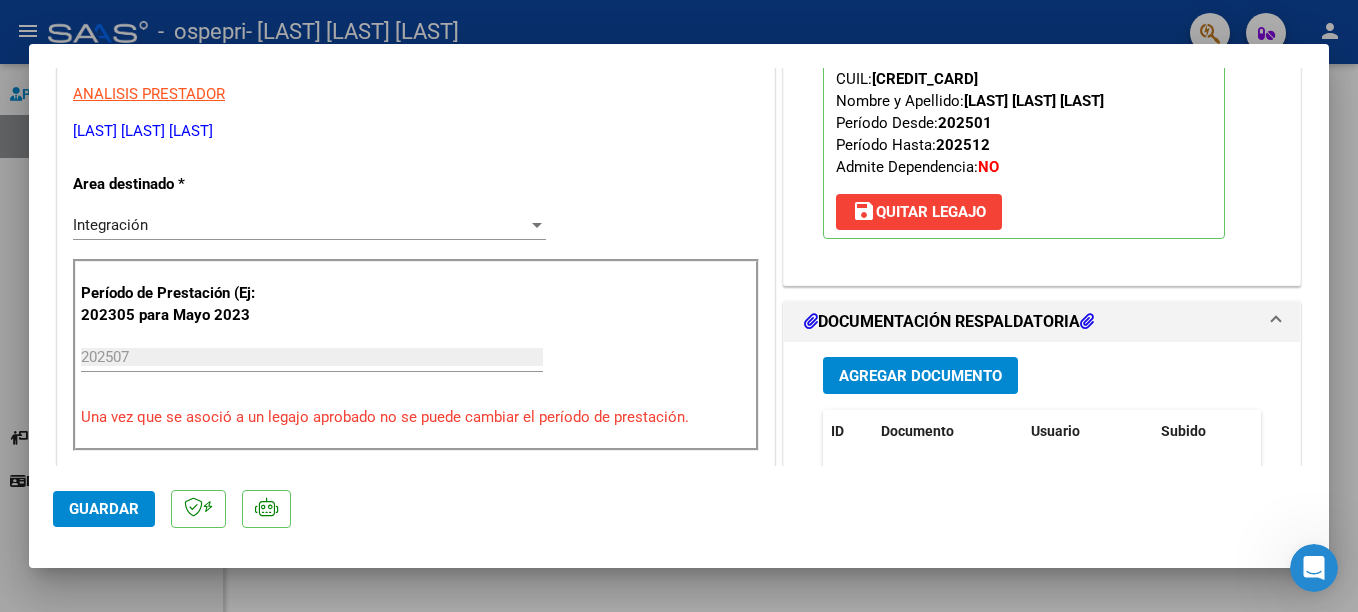 scroll, scrollTop: 348, scrollLeft: 0, axis: vertical 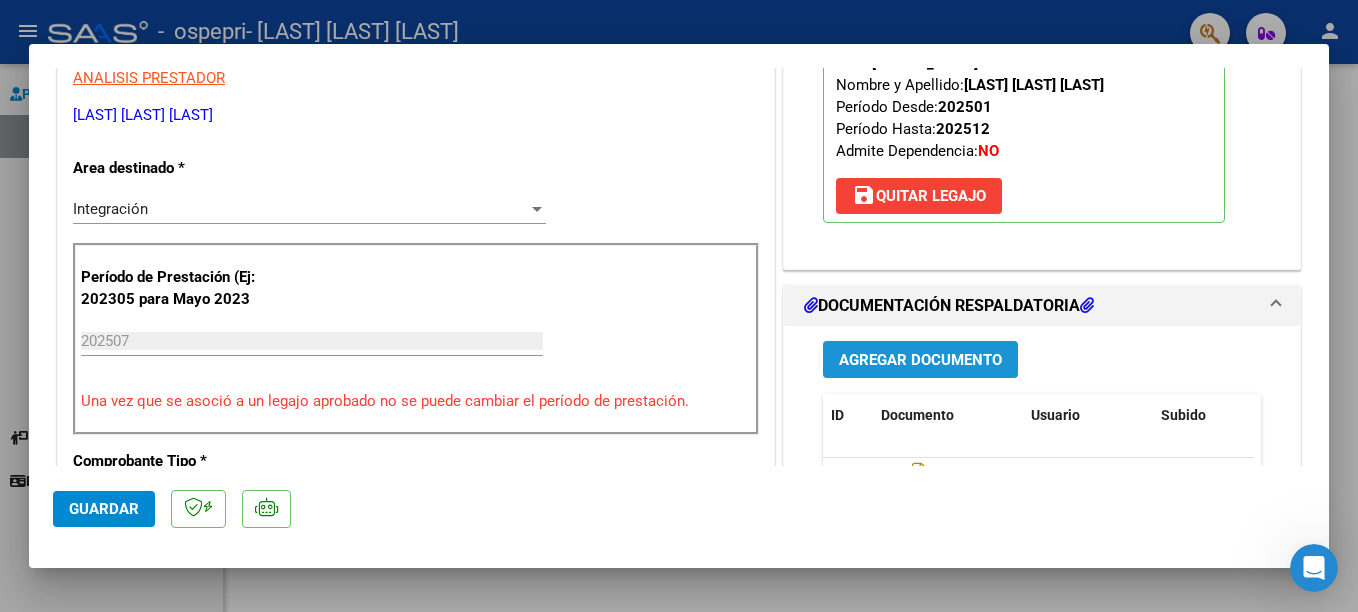 click on "Agregar Documento" at bounding box center (920, 359) 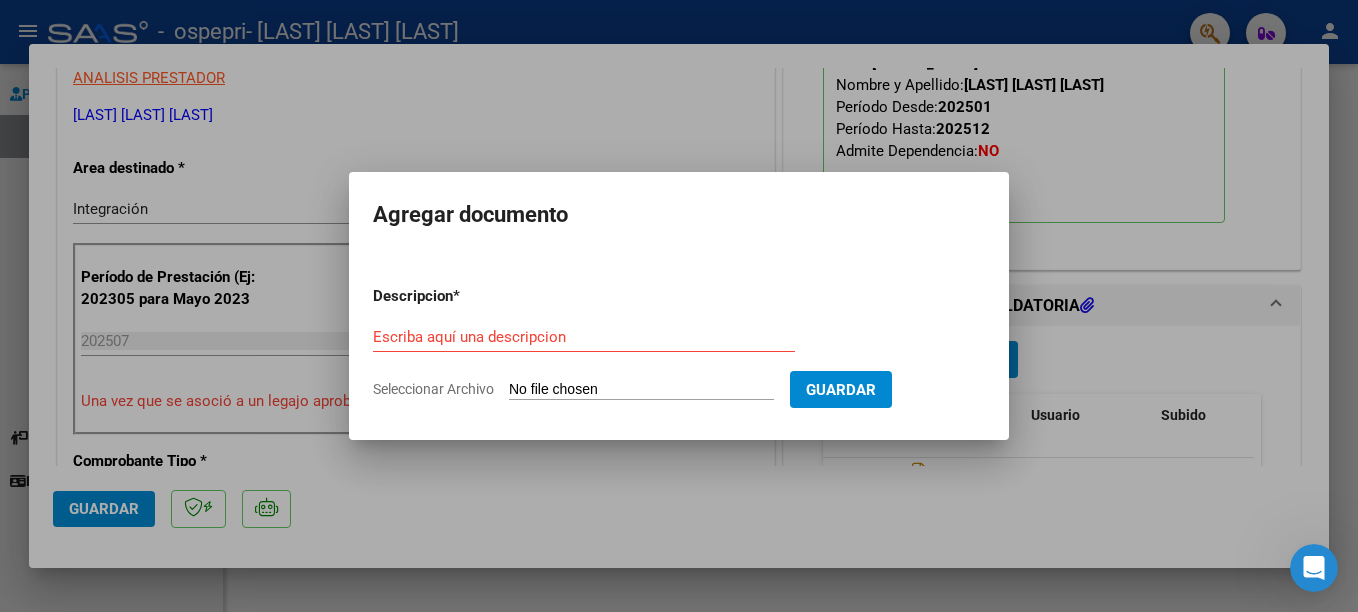 click on "Seleccionar Archivo" at bounding box center (641, 390) 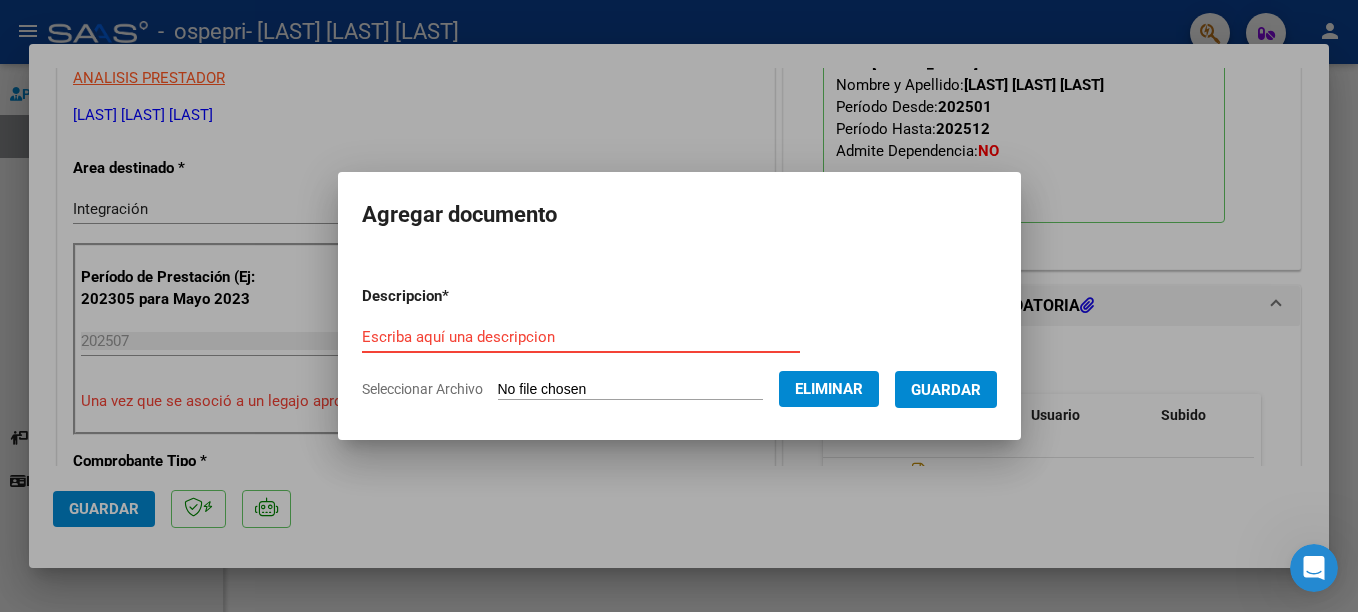 click on "Escriba aquí una descripcion" at bounding box center (581, 337) 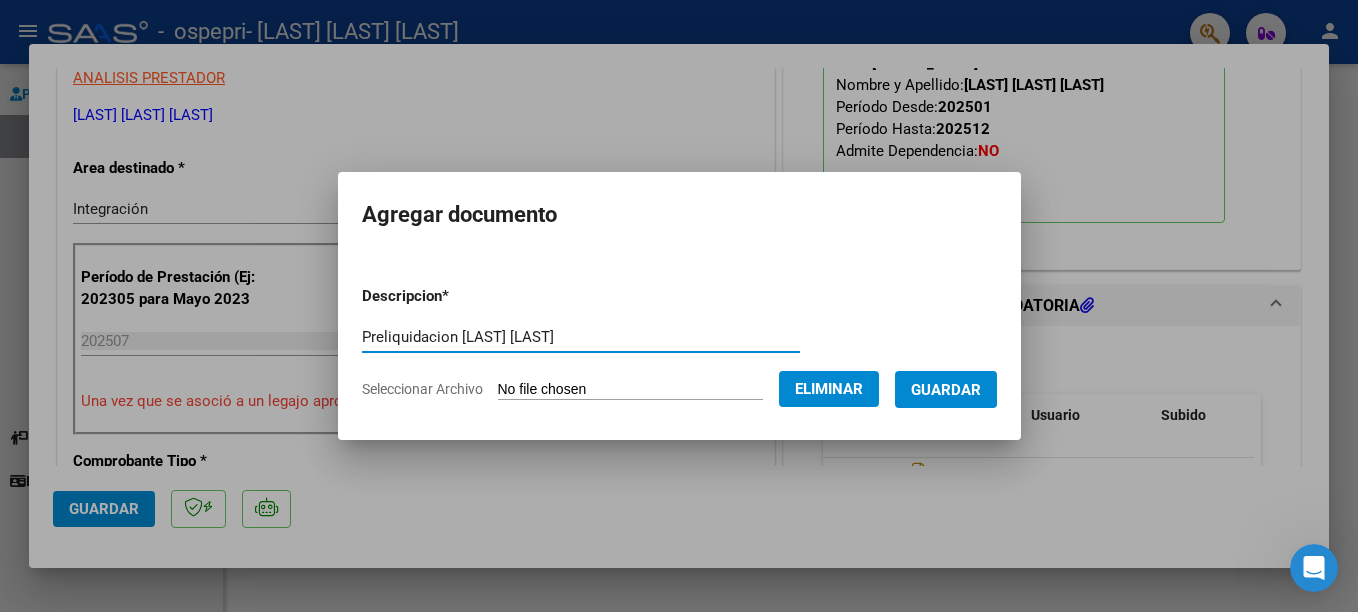 type on "Preliquidacion [LAST] [LAST]" 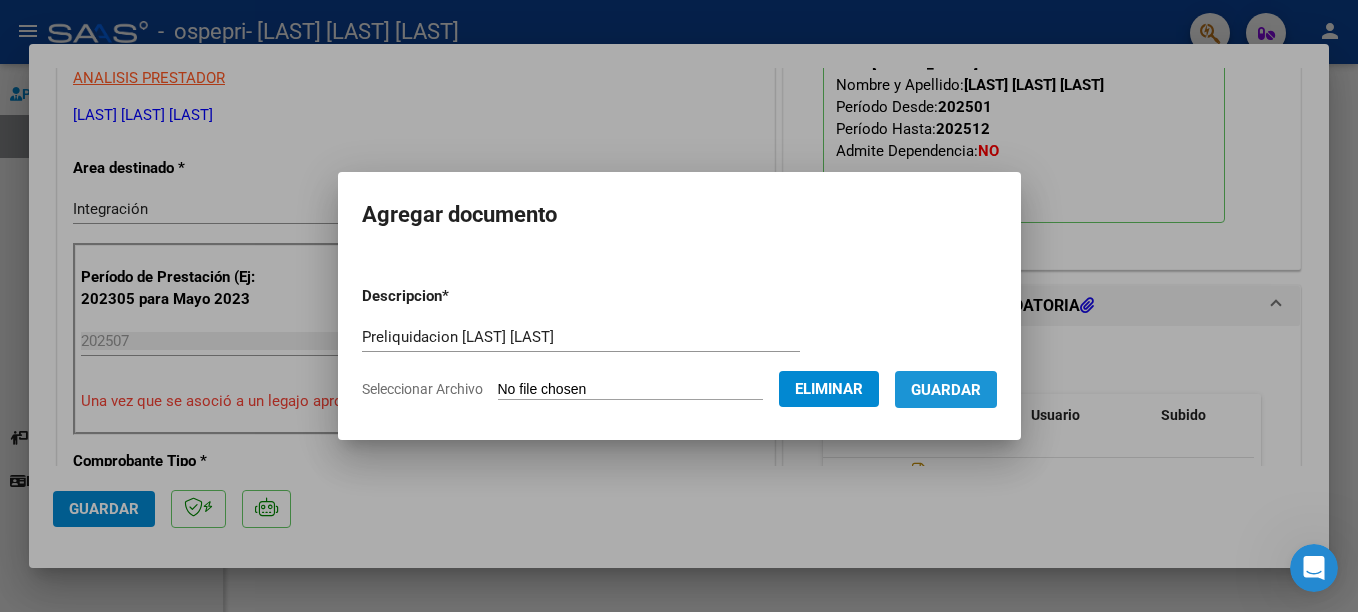 click on "Guardar" at bounding box center (946, 390) 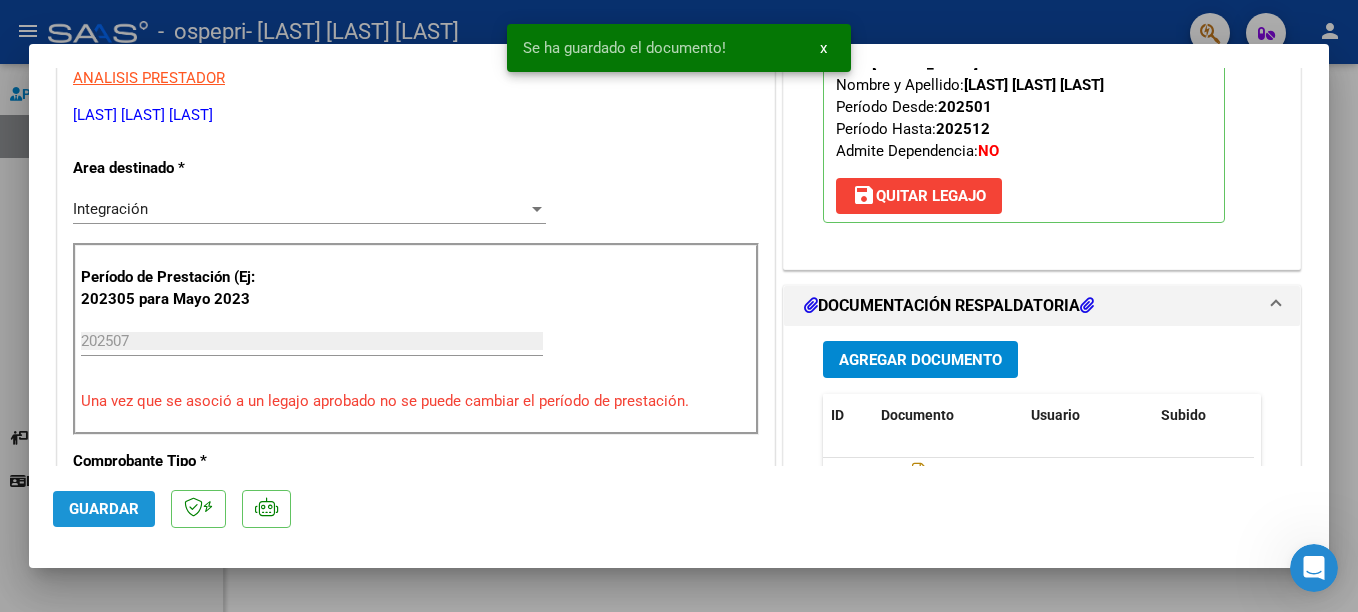 click on "Guardar" 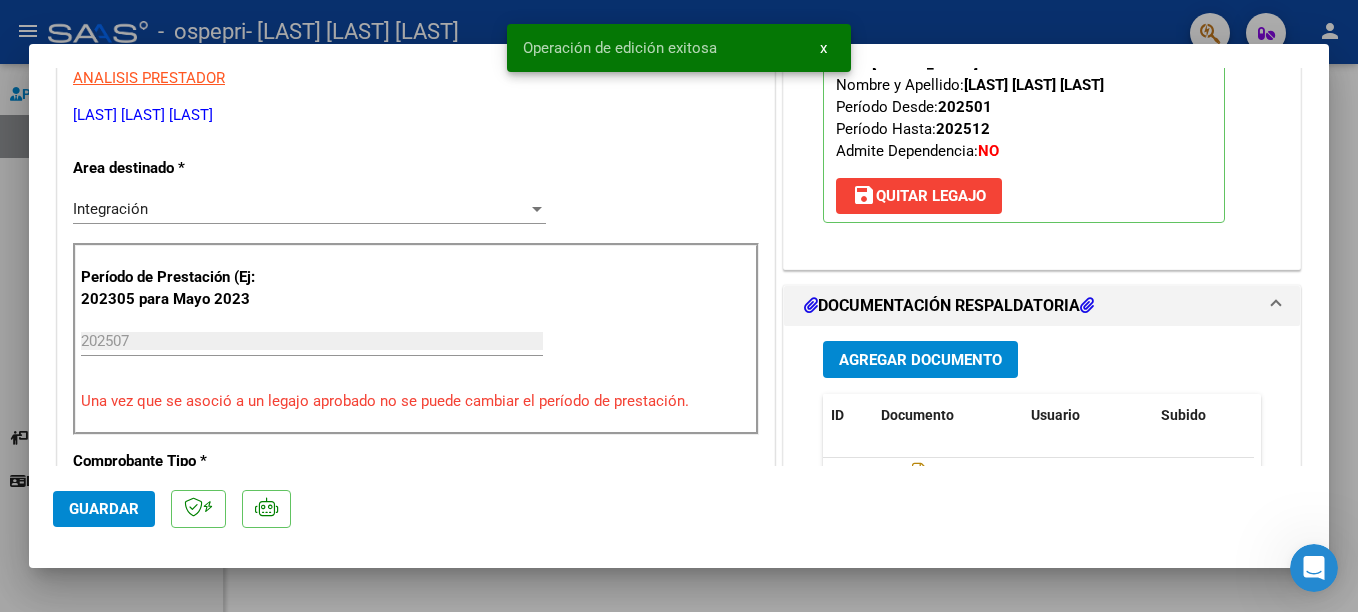 click at bounding box center [679, 306] 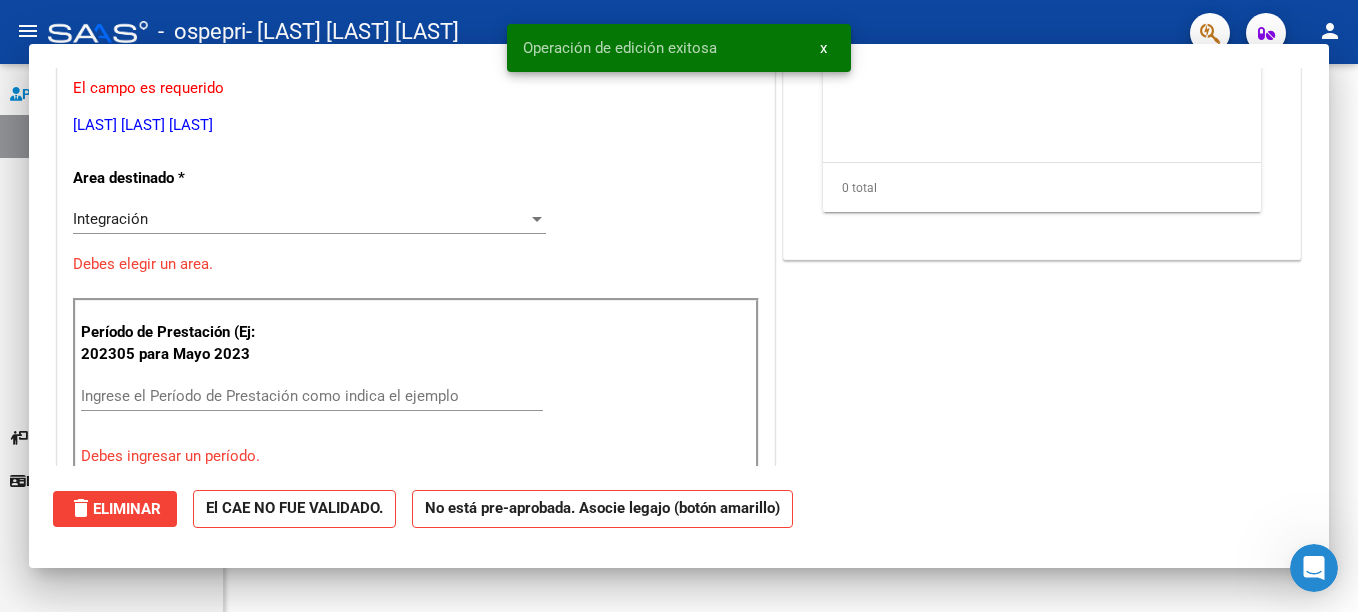 scroll, scrollTop: 725, scrollLeft: 0, axis: vertical 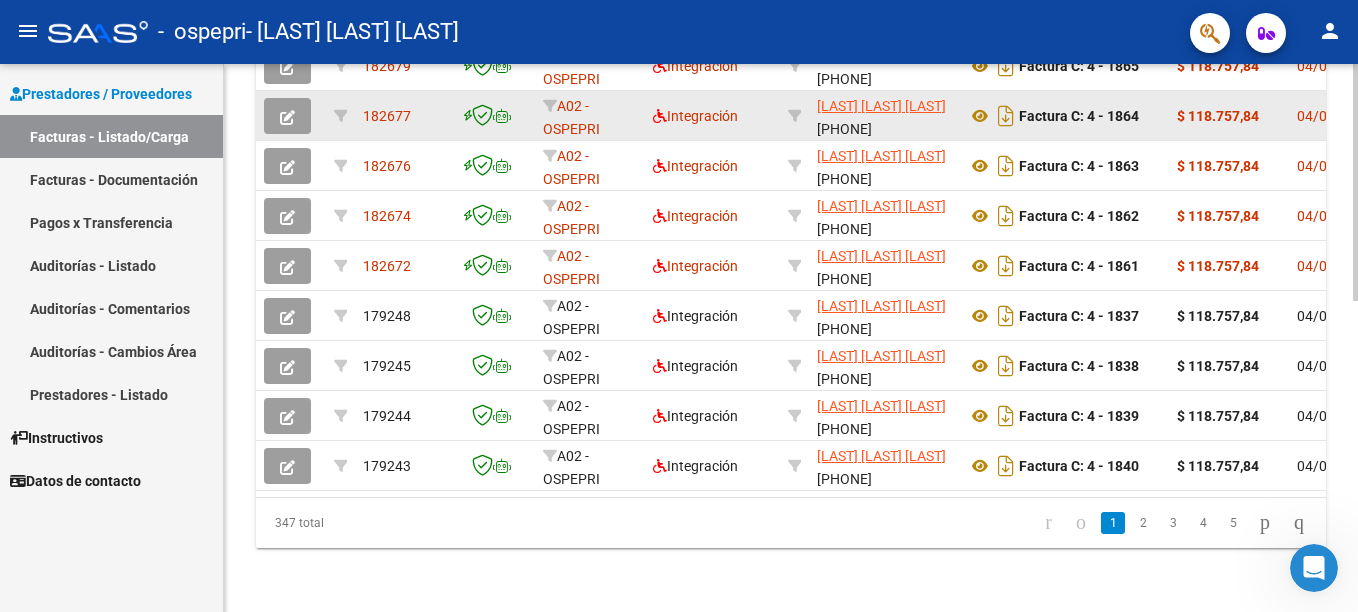 click 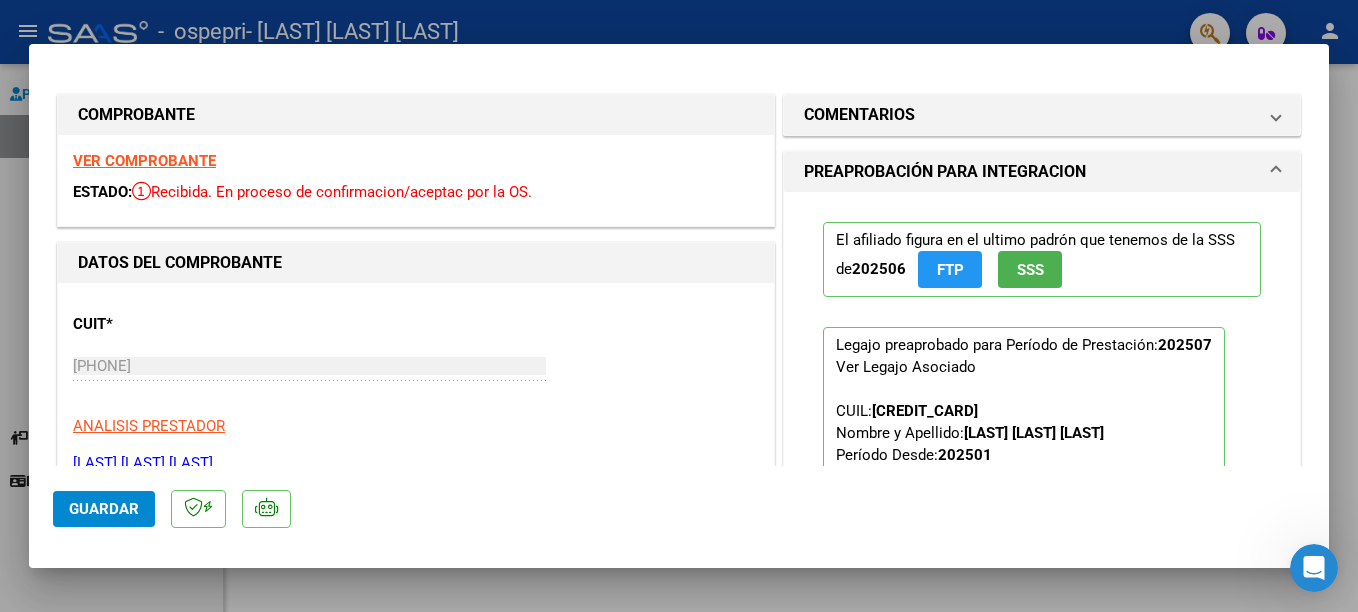 click at bounding box center [679, 306] 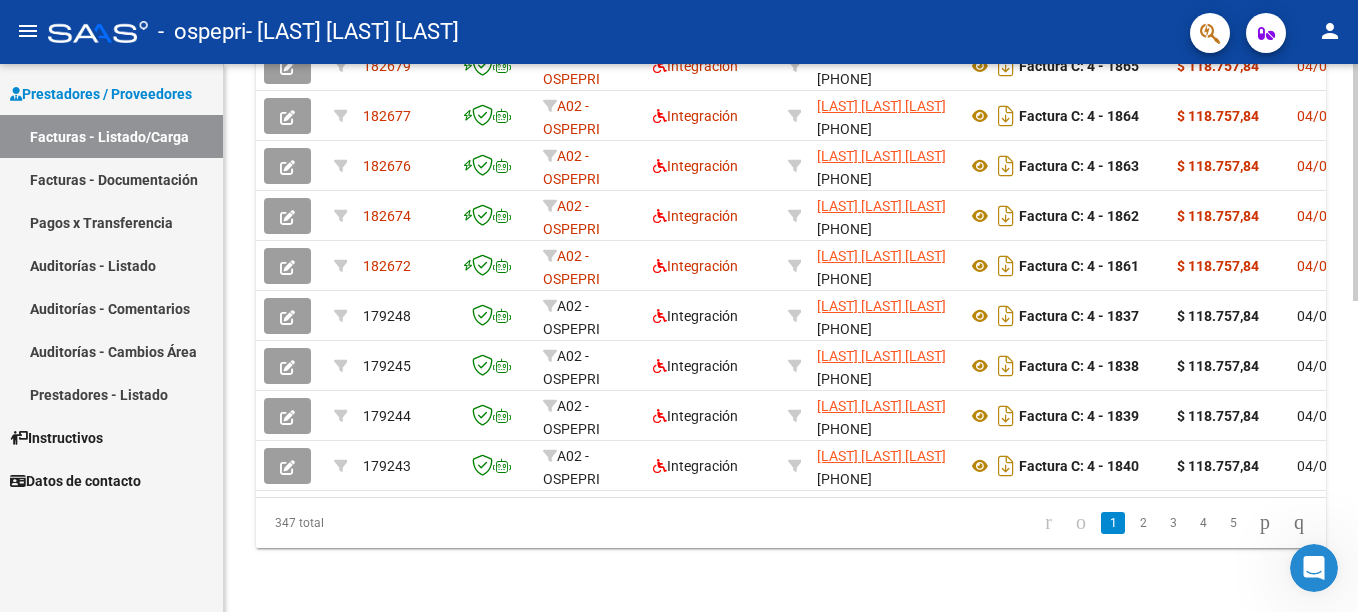 scroll, scrollTop: 331, scrollLeft: 0, axis: vertical 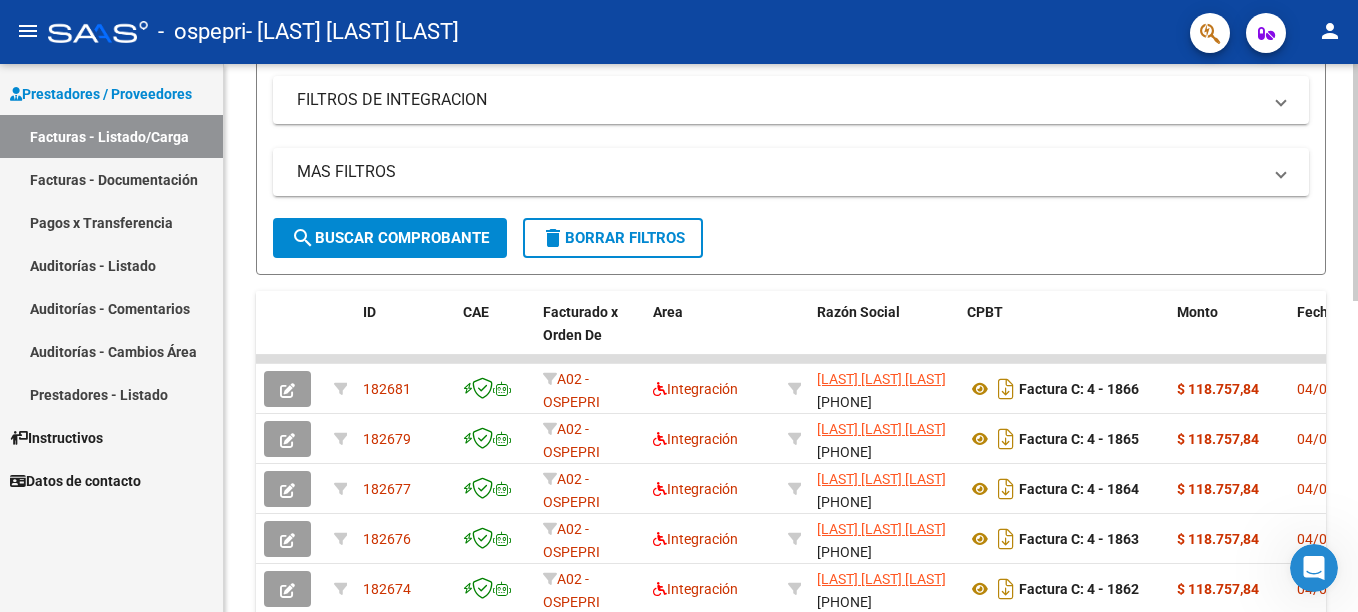 click on "menu -   ospepri   - [LAST] [LAST] [LAST] person    Prestadores / Proveedores Facturas - Listado/Carga Facturas - Documentación Pagos x Transferencia Auditorías - Listado Auditorías - Comentarios Auditorías - Cambios Área Prestadores - Listado    Instructivos    Datos de contacto  Video tutorial   PRESTADORES -> Listado de CPBTs Emitidos por Prestadores / Proveedores (alt+q)   Cargar Comprobante
cloud_download  CSV  cloud_download  EXCEL  cloud_download  Estandar   Descarga Masiva
Filtros Id Area Area Todos Confirmado   Mostrar totalizadores   FILTROS DEL COMPROBANTE  Comprobante Tipo Comprobante Tipo Start date – End date Fec. Comprobante Desde / Hasta Días Emisión Desde(cant. días) Días Emisión Hasta(cant. días) CUIT / Razón Social Pto. Venta Nro. Comprobante Código SSS CAE Válido CAE Válido Todos Cargado Módulo Hosp. Todos Tiene facturacion Apócrifa Hospital Refes  FILTROS DE INTEGRACION  Período De Prestación Todos Rendido x SSS (dr_envio) Tipo de Registro Todos –" at bounding box center [679, 306] 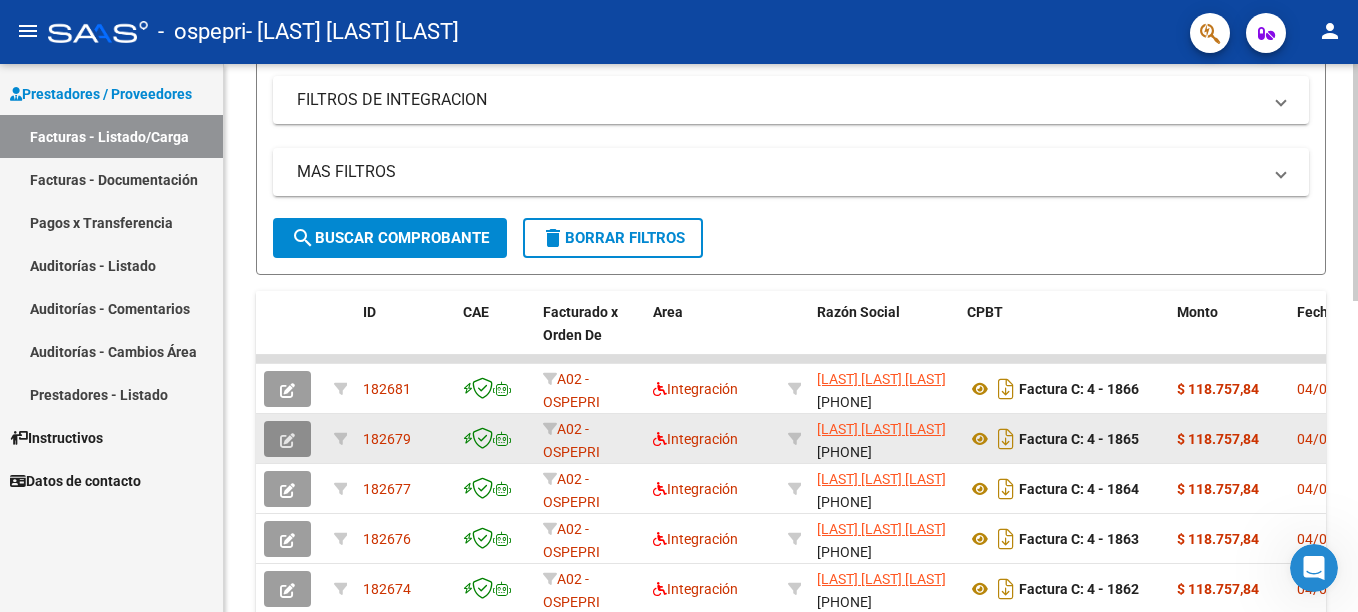 click 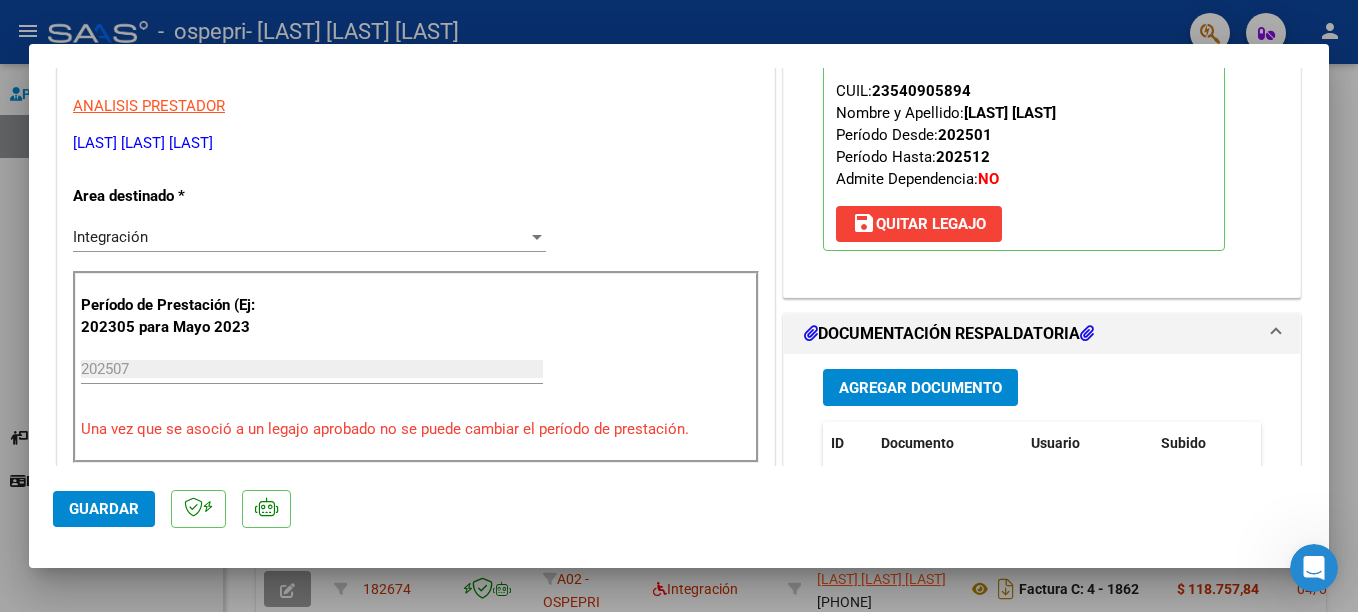 scroll, scrollTop: 360, scrollLeft: 0, axis: vertical 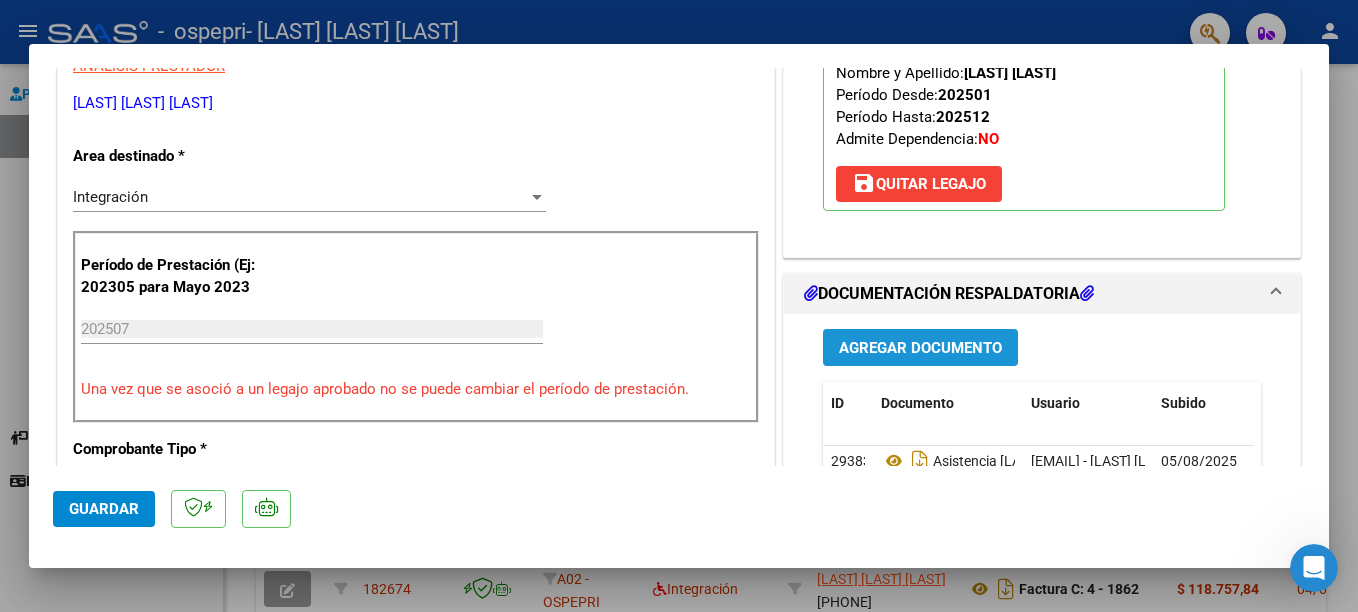 click on "Agregar Documento" at bounding box center [920, 348] 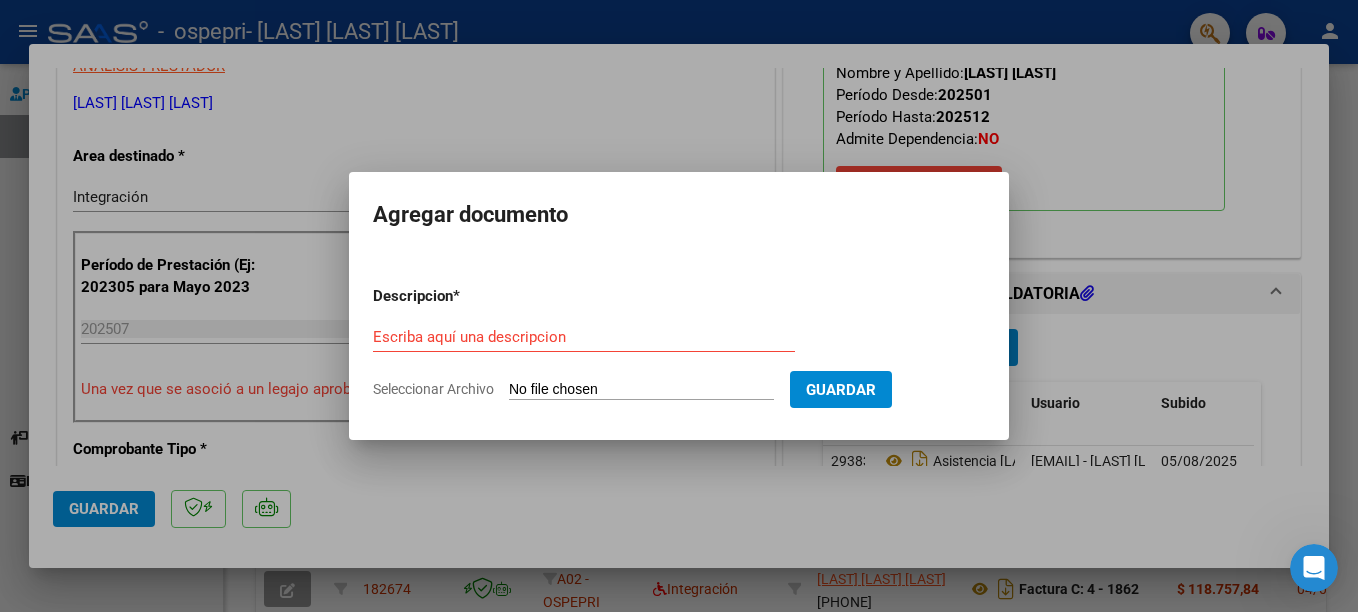 click on "Seleccionar Archivo" at bounding box center (641, 390) 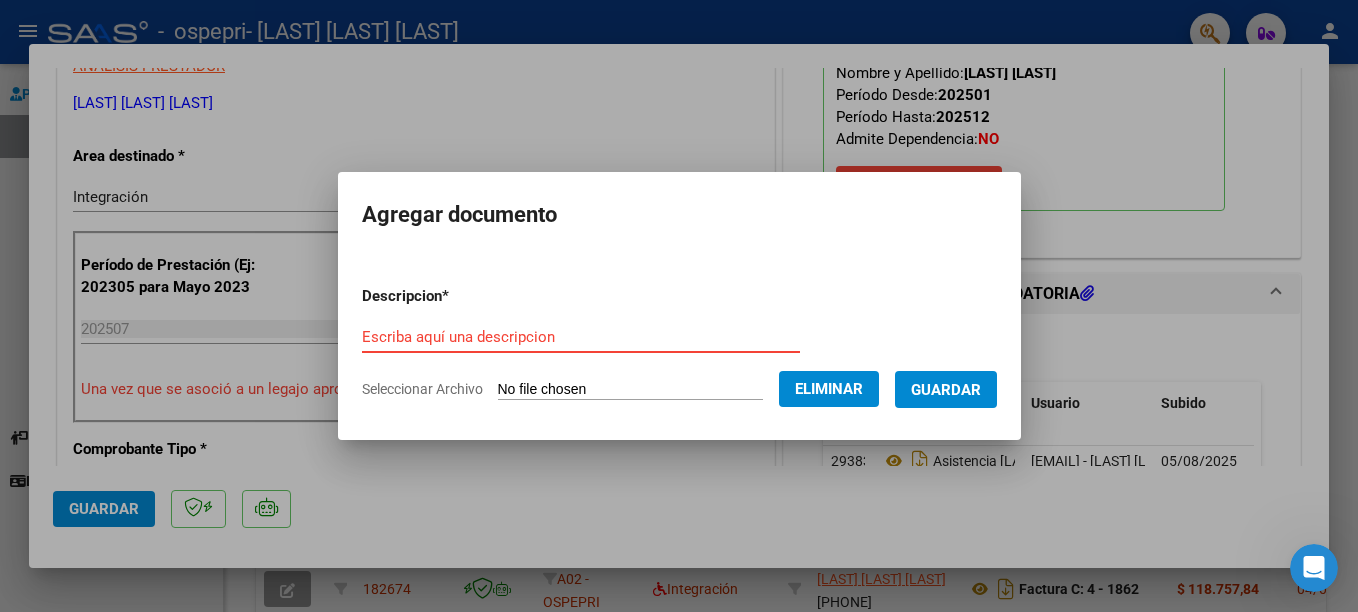 click on "Escriba aquí una descripcion" at bounding box center [581, 337] 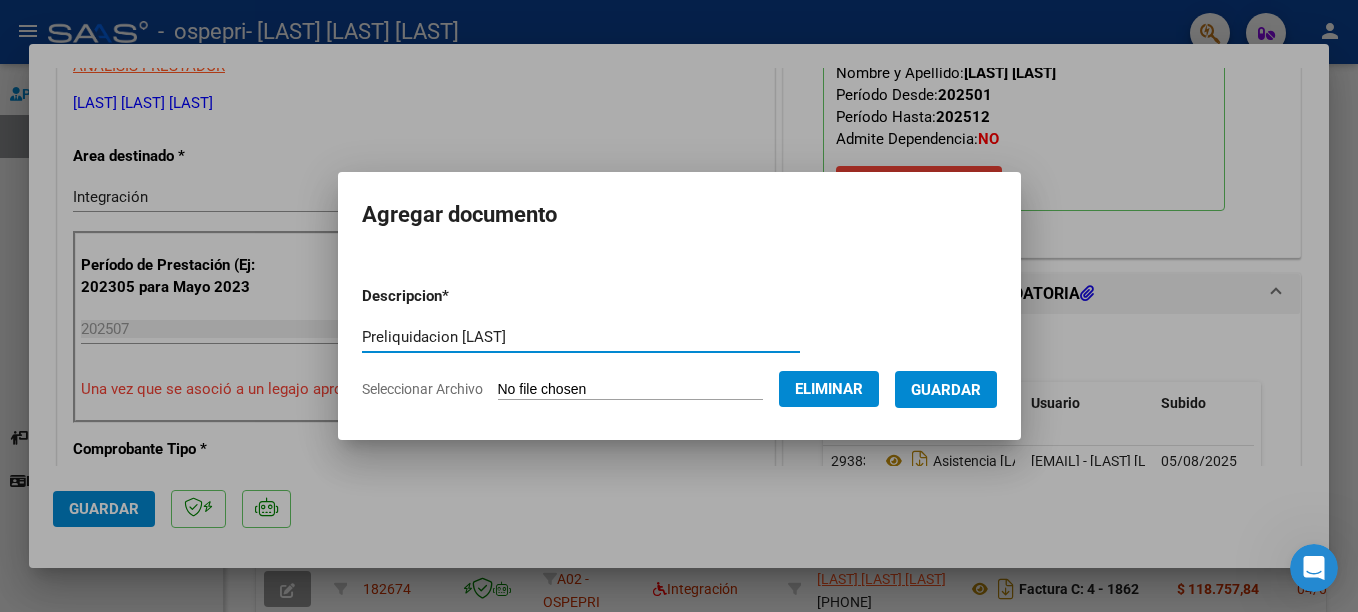 type on "Preliquidacion [LAST]" 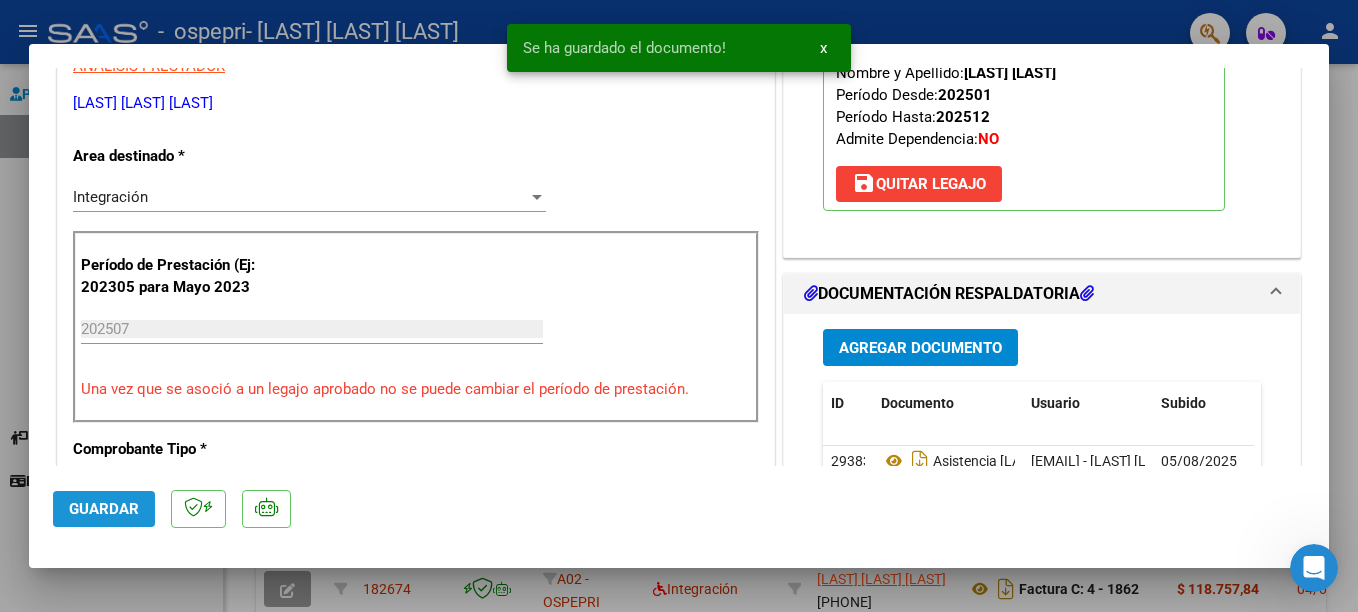 click on "Guardar" 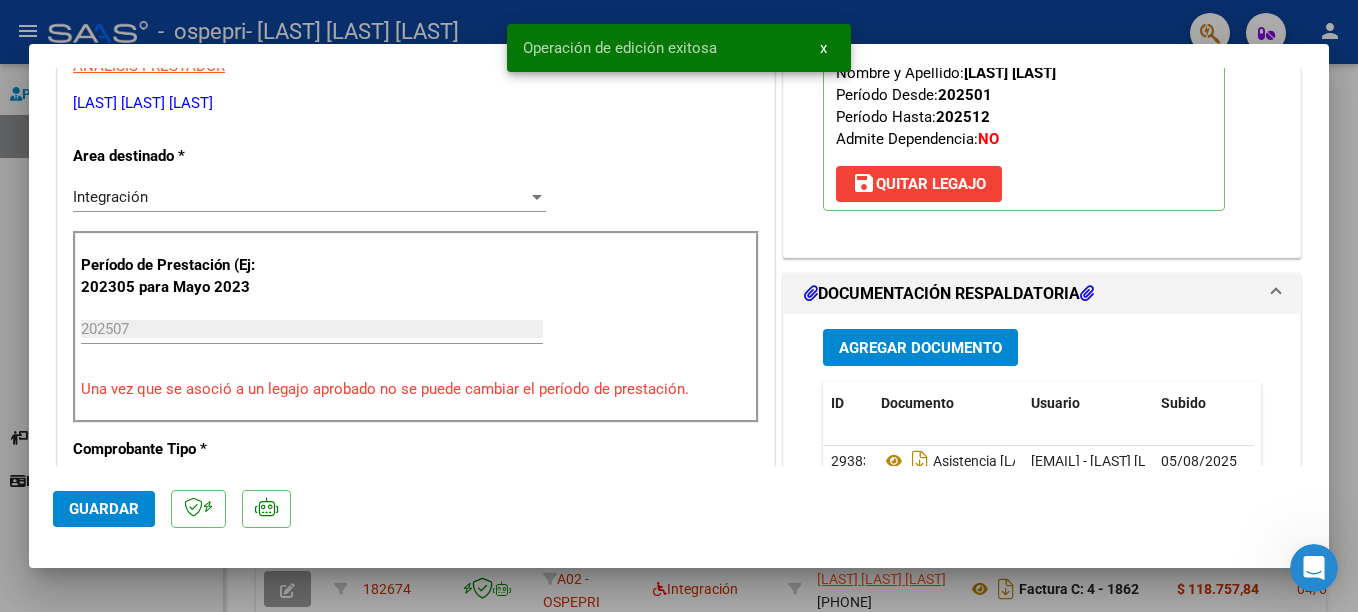 click at bounding box center (679, 306) 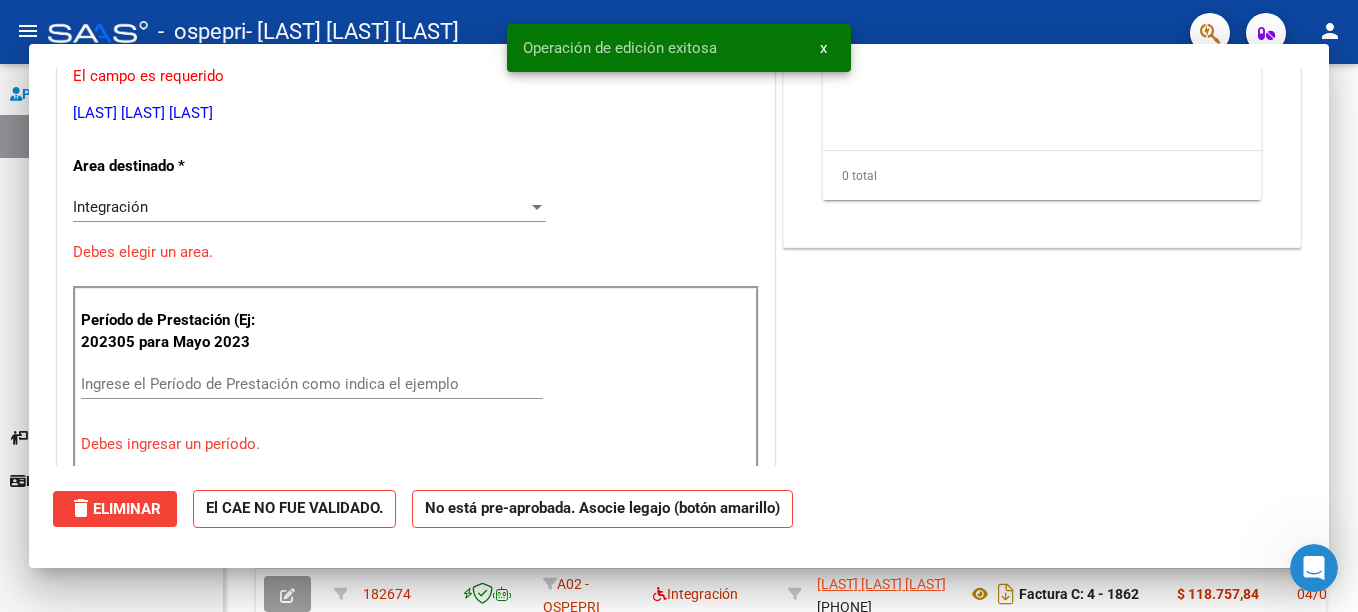 scroll, scrollTop: 0, scrollLeft: 0, axis: both 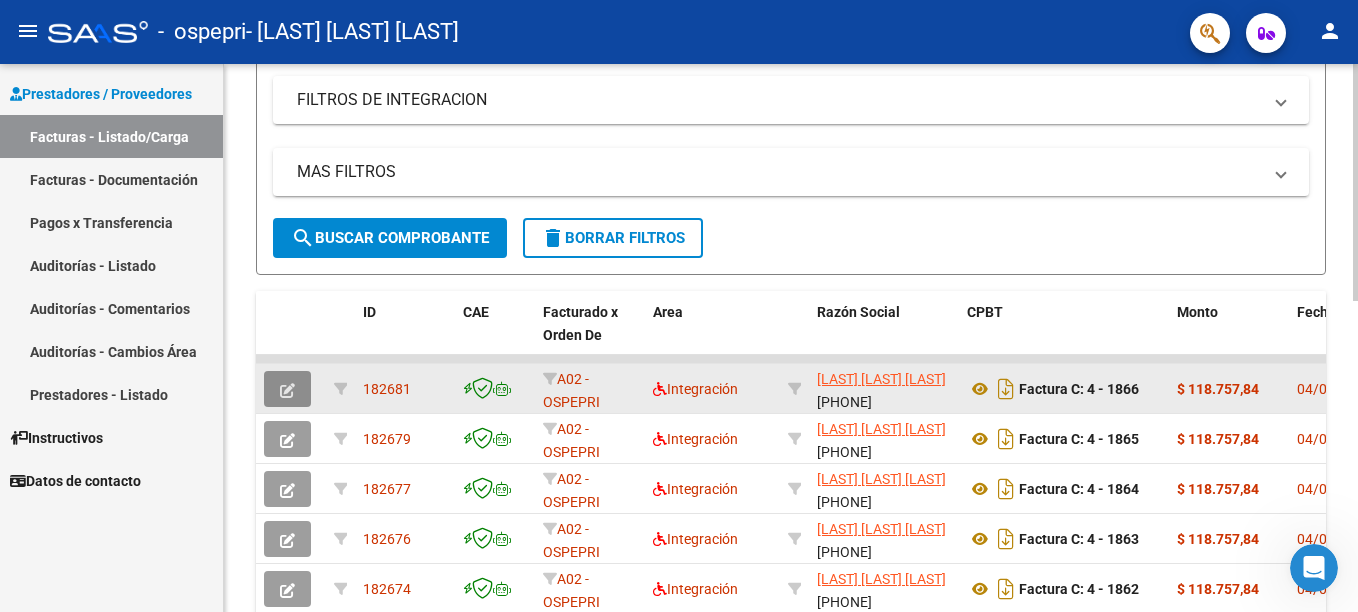 click 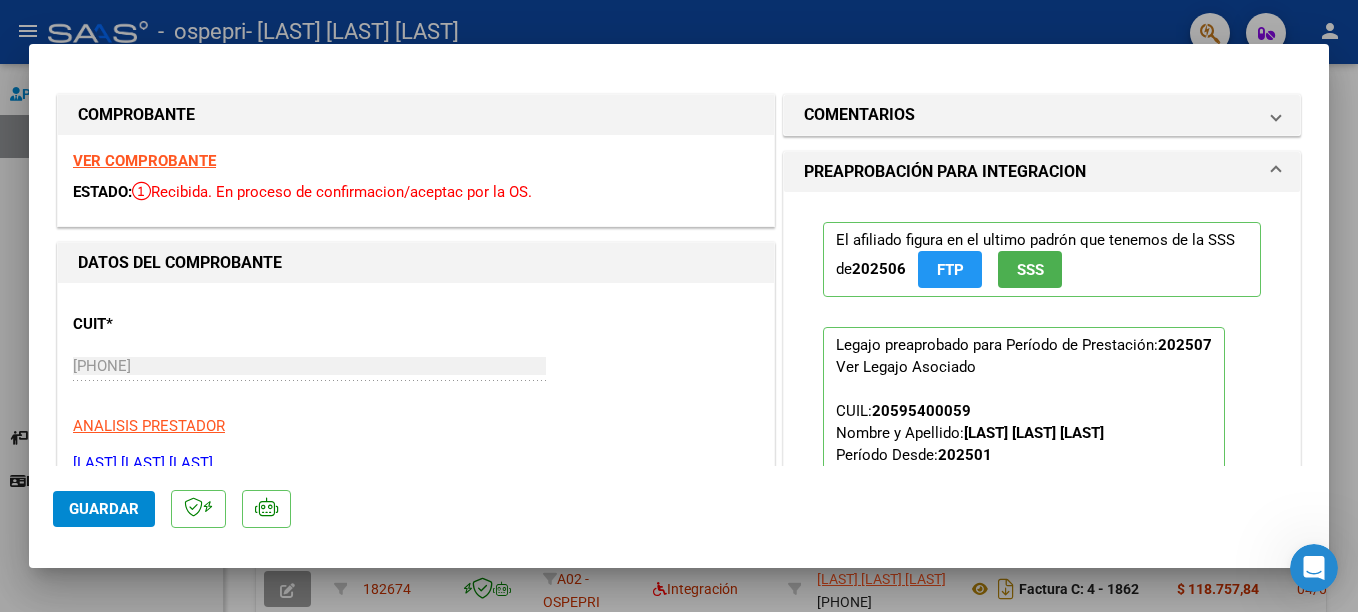 click at bounding box center [679, 306] 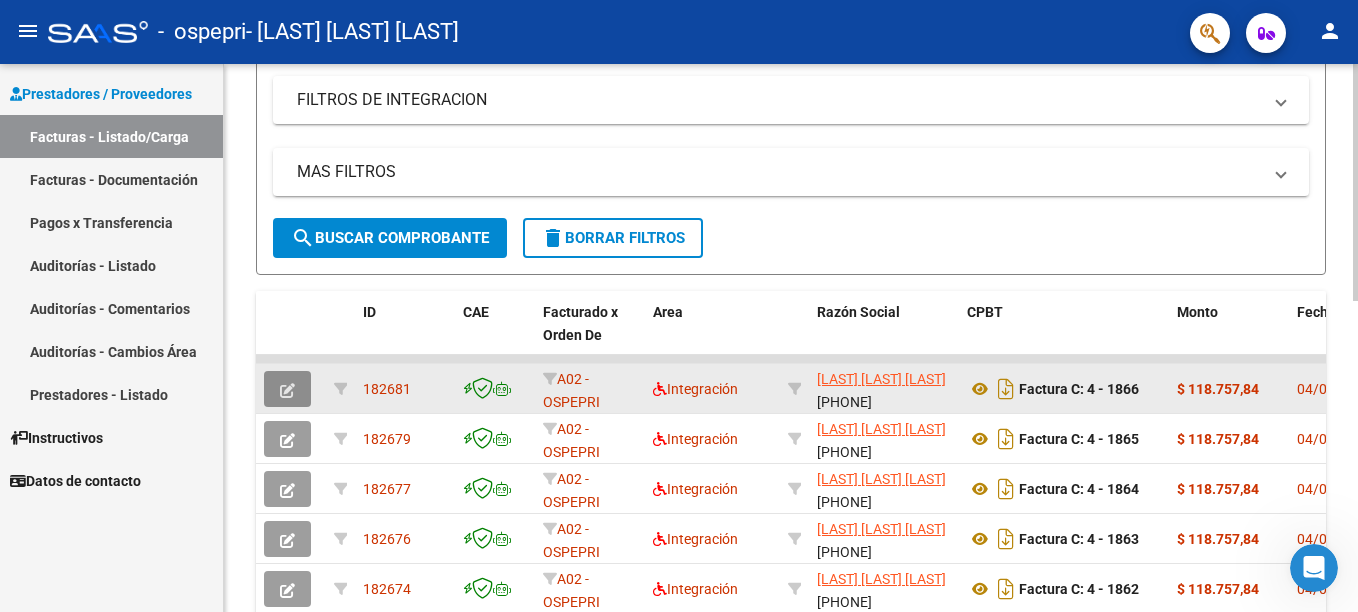 click 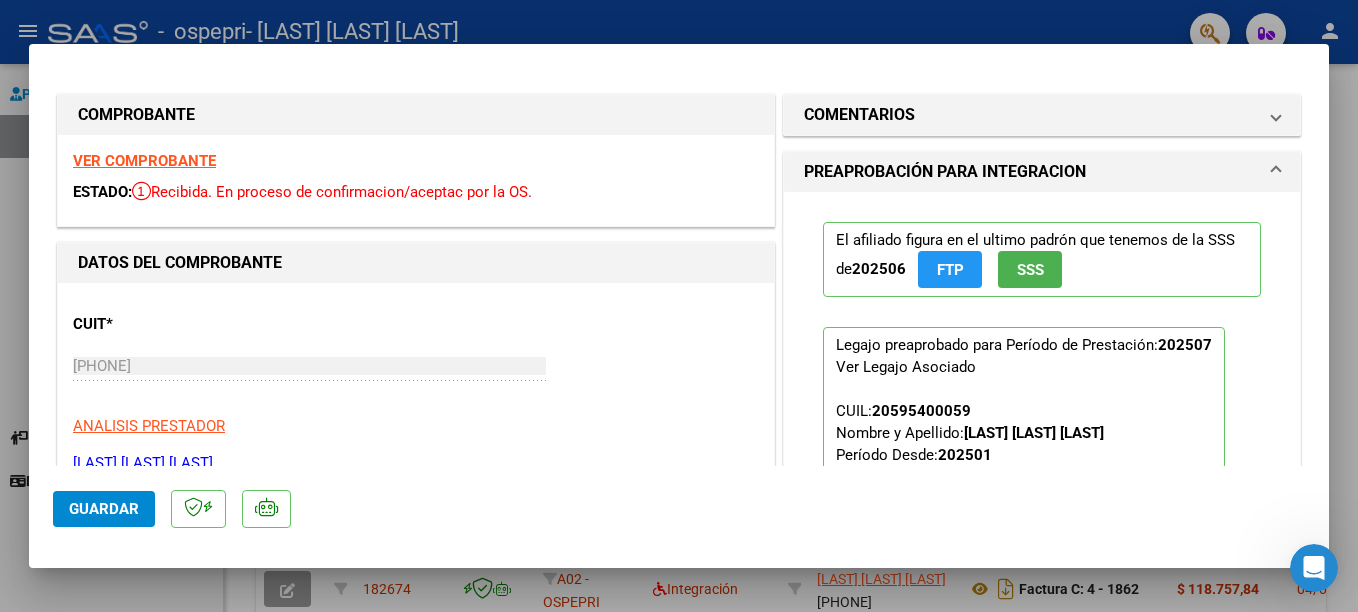 scroll, scrollTop: 348, scrollLeft: 0, axis: vertical 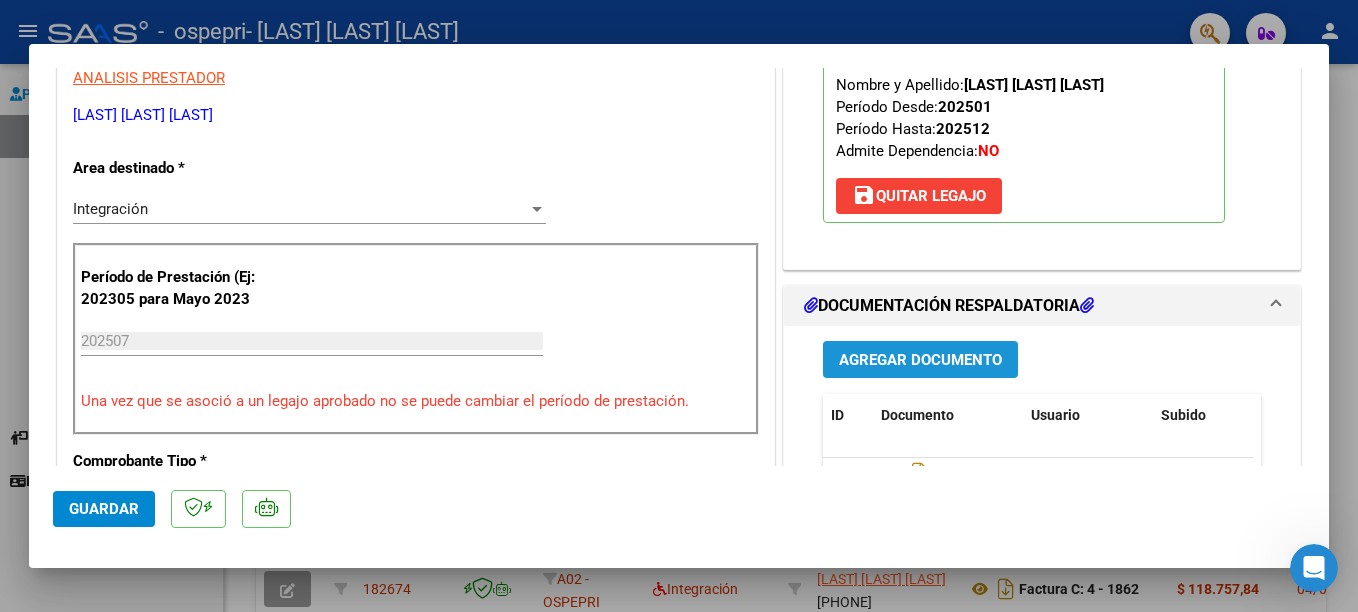 click on "Agregar Documento" at bounding box center [920, 360] 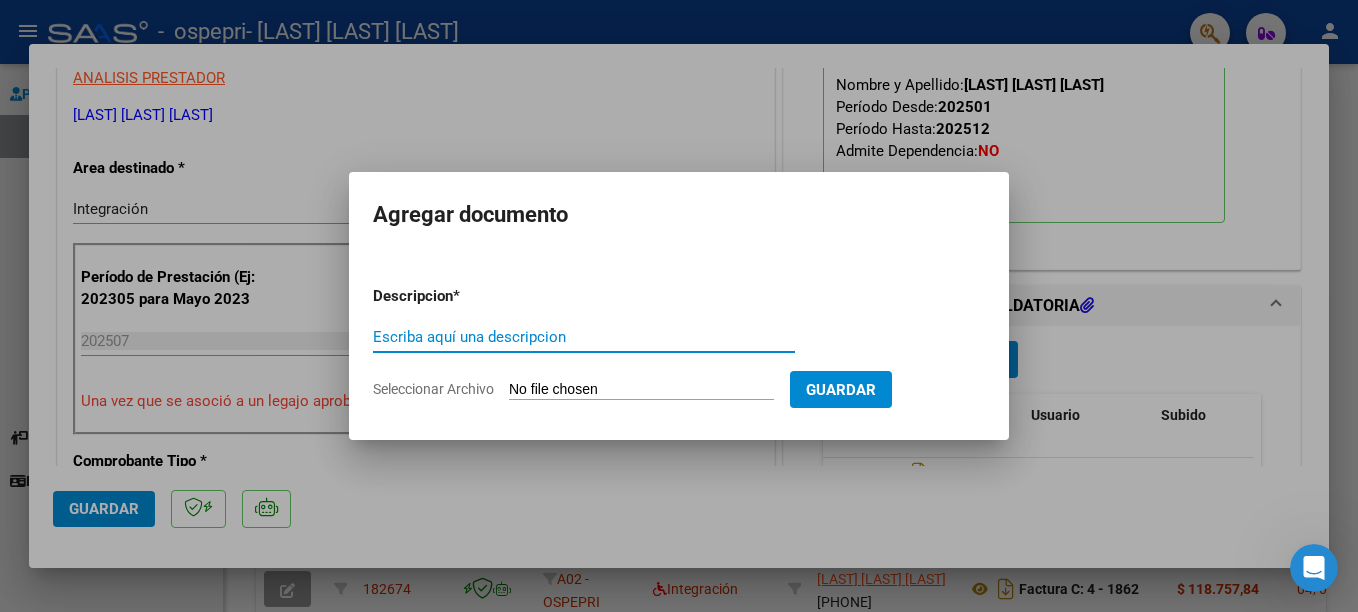click on "Seleccionar Archivo" at bounding box center (641, 390) 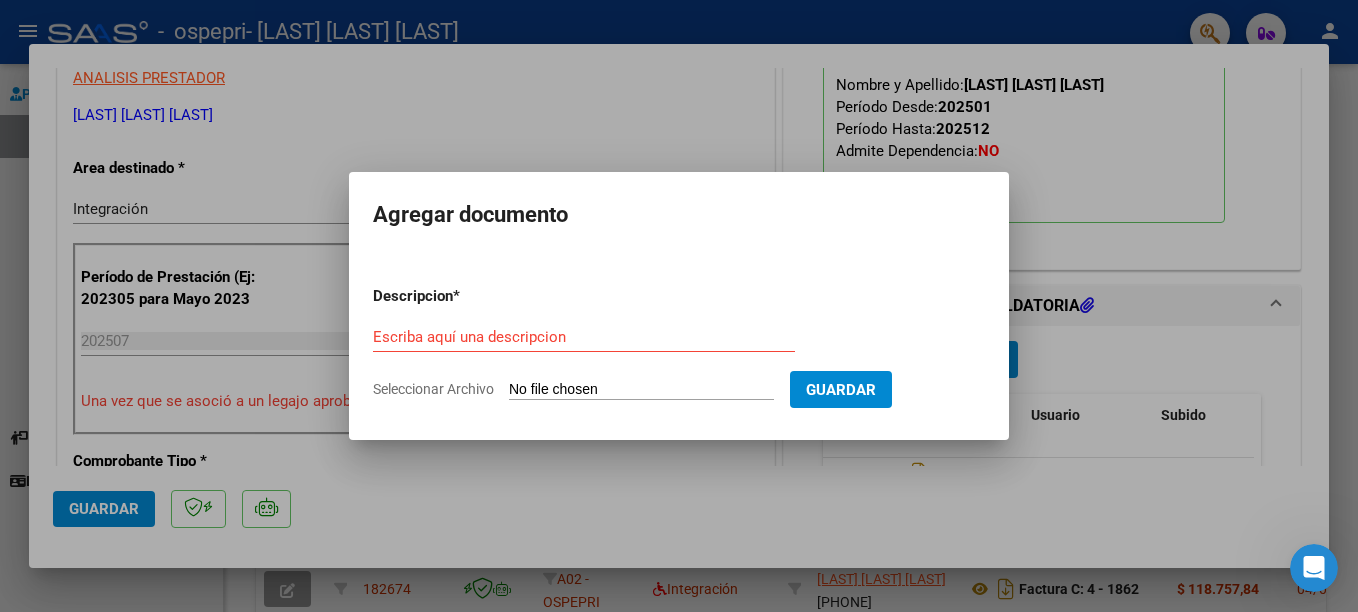type on "C:\fakepath\apfmimpresionpreliq_[LAST] armellina.pdf" 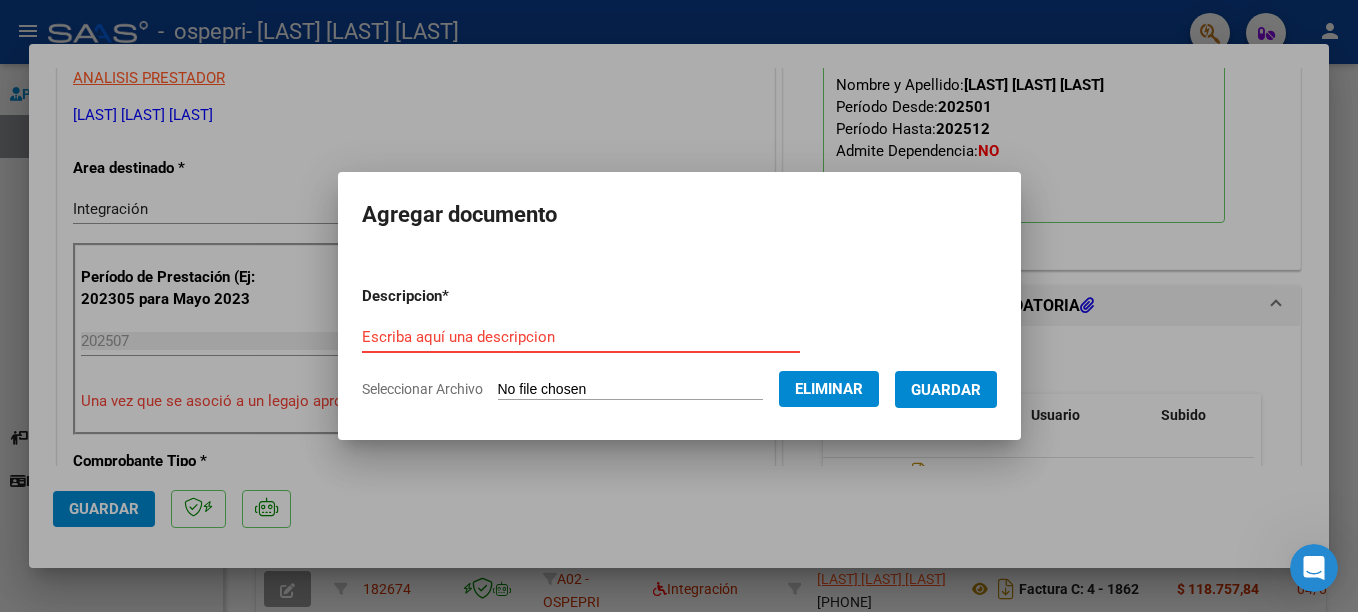 click on "Escriba aquí una descripcion" at bounding box center (581, 337) 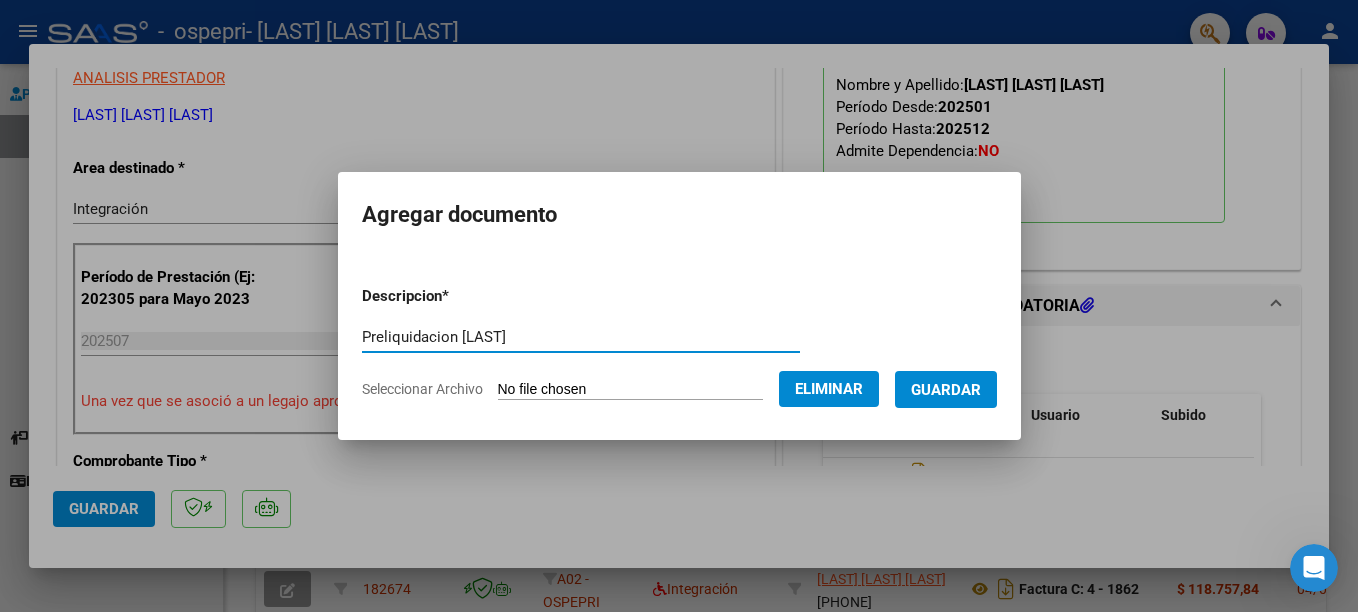 type on "Preliquidacion [LAST]" 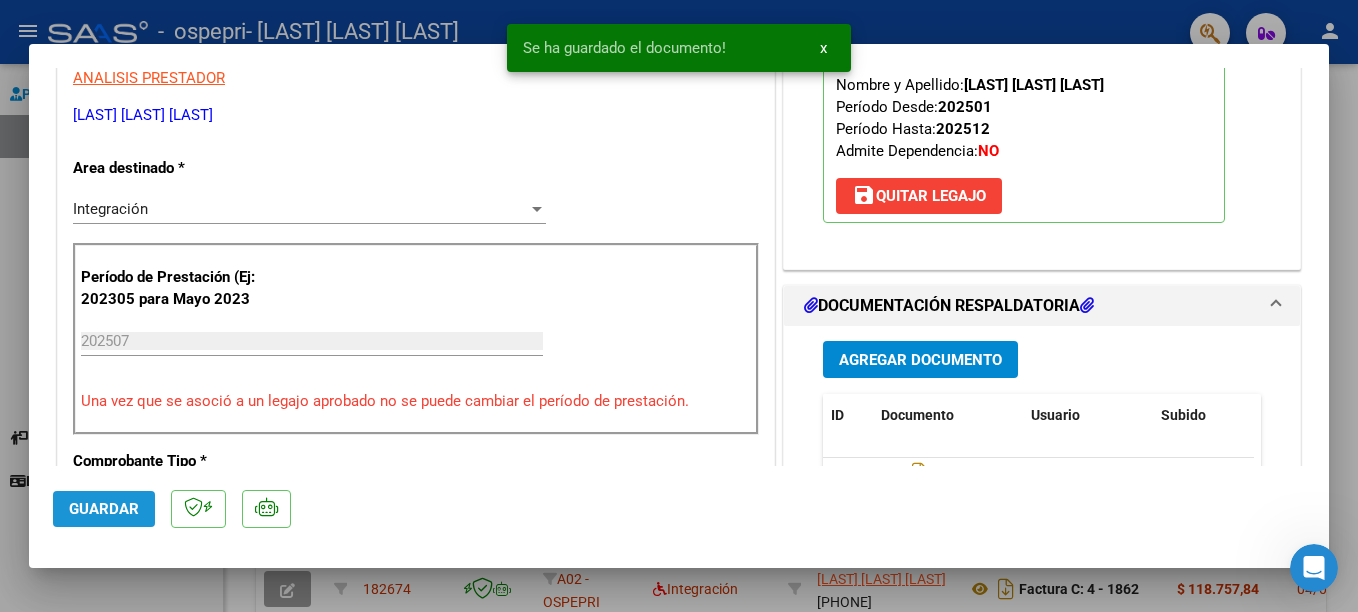 click on "Guardar" 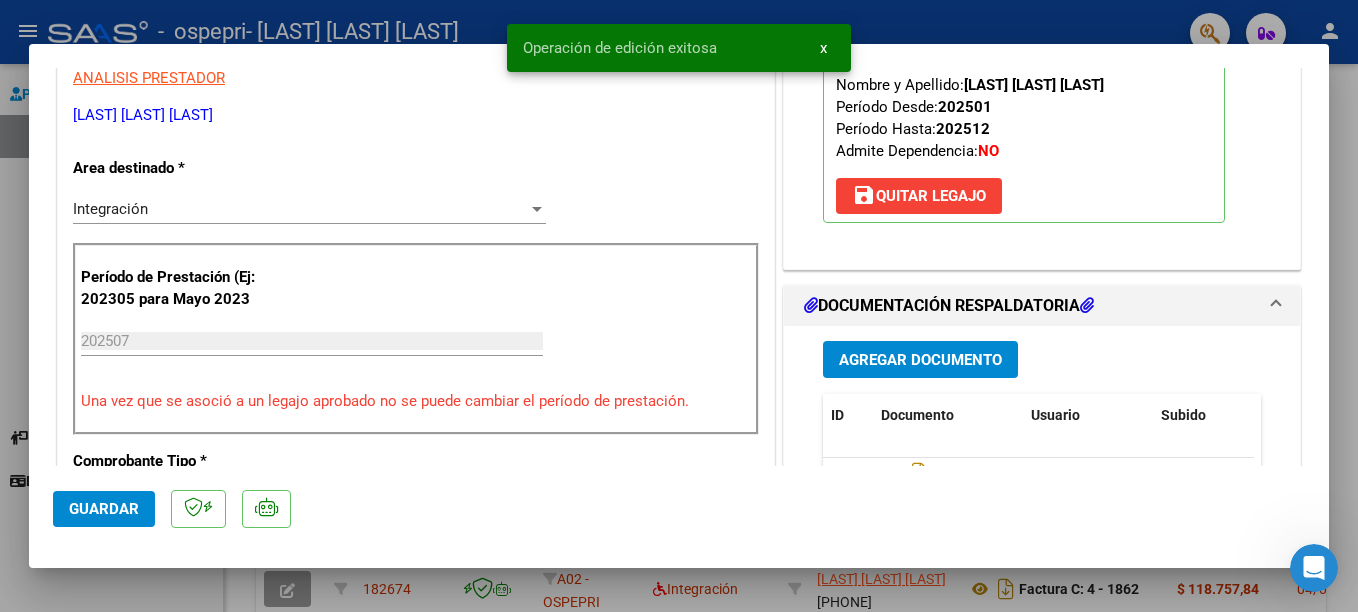 click at bounding box center [679, 306] 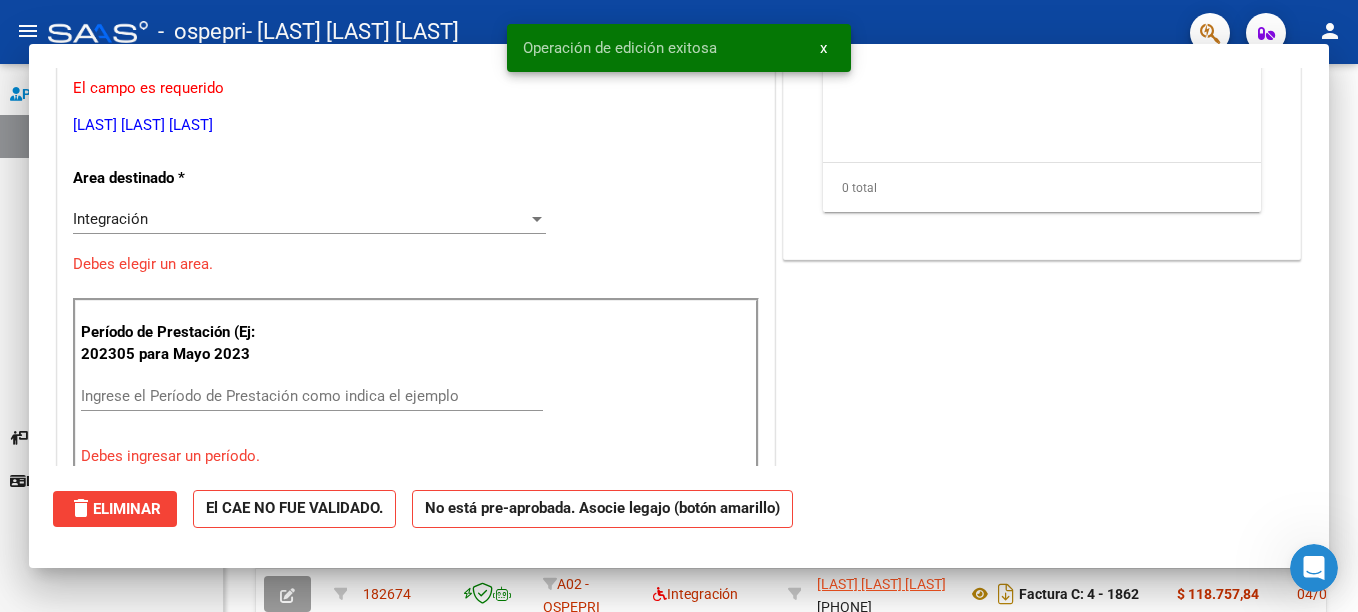 scroll, scrollTop: 0, scrollLeft: 0, axis: both 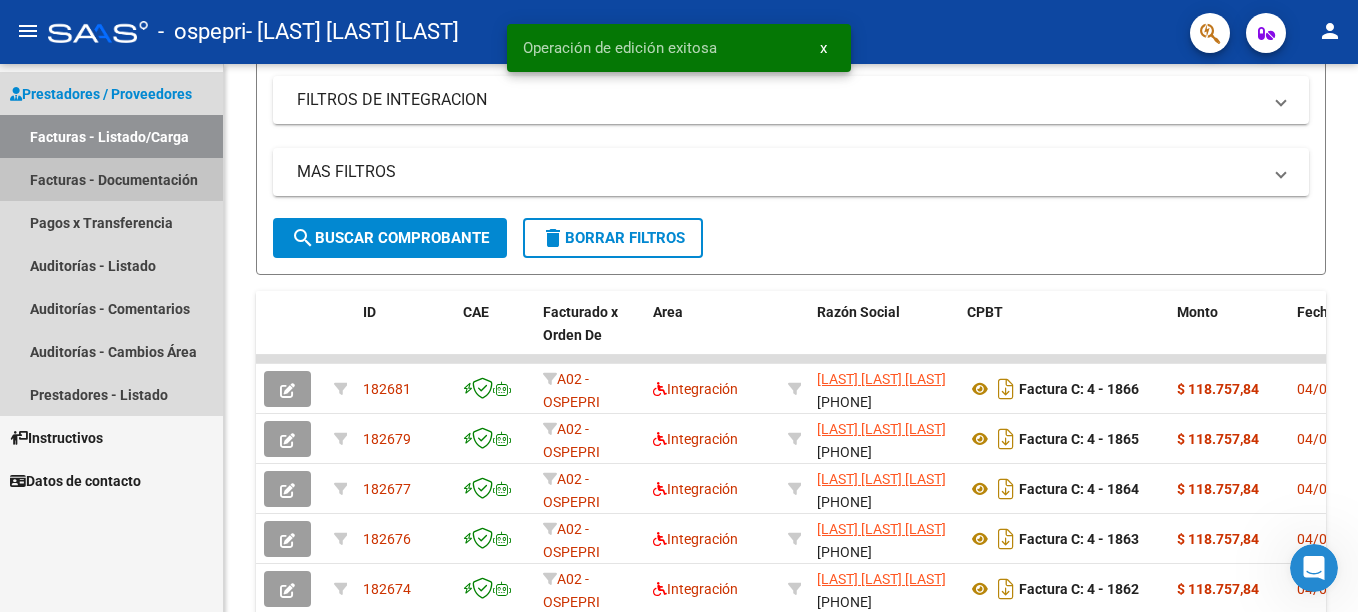 click on "Facturas - Documentación" at bounding box center [111, 179] 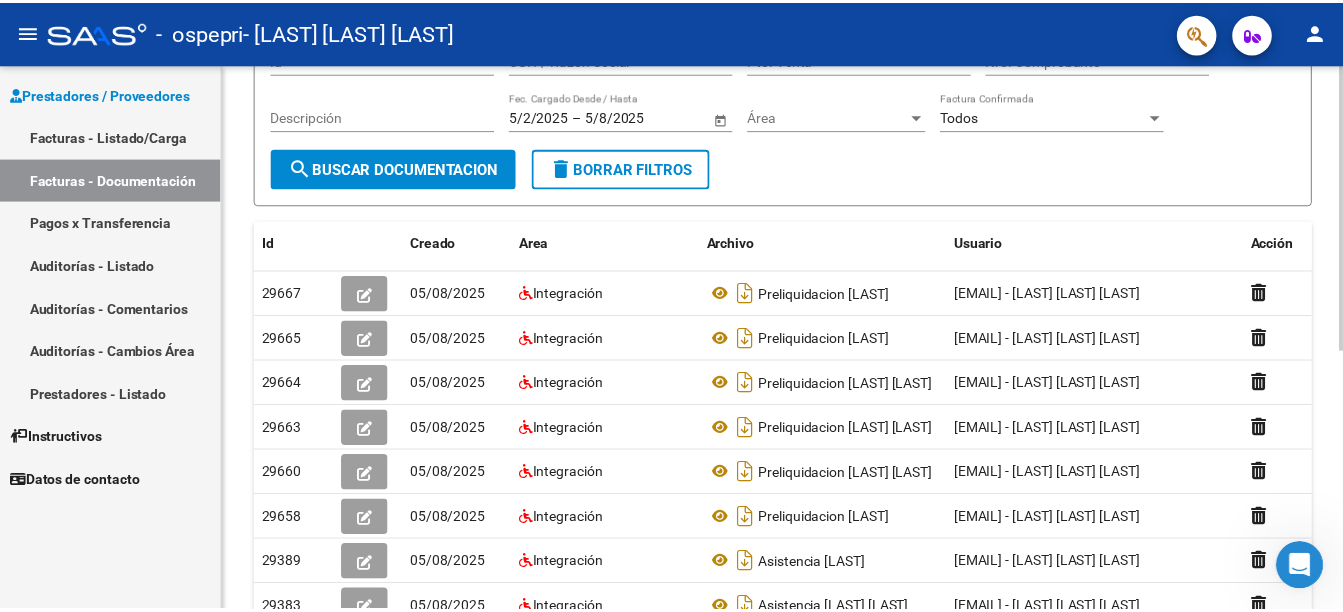 scroll, scrollTop: 206, scrollLeft: 0, axis: vertical 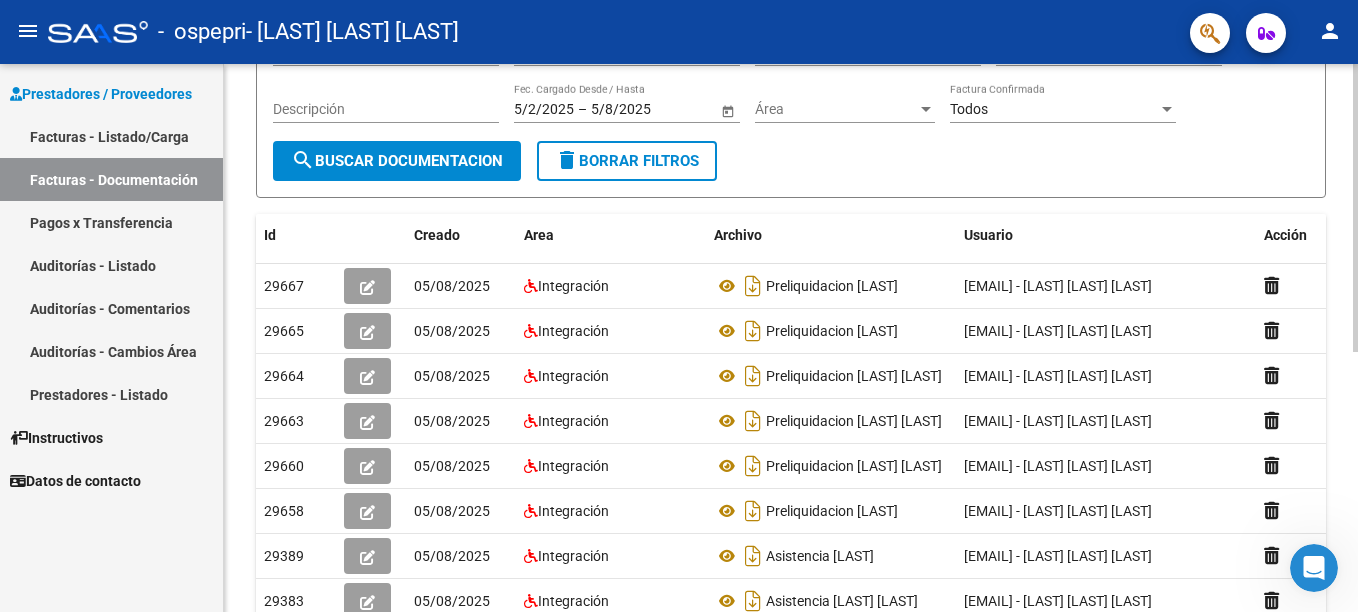 click on "menu -   ospepri   - [LAST] [LAST] [LAST] person    Prestadores / Proveedores Facturas - Listado/Carga Facturas - Documentación Pagos x Transferencia Auditorías - Listado Auditorías - Comentarios Auditorías - Cambios Área Prestadores - Listado    Instructivos    Datos de contacto  PRESTADORES -> Comprobantes - Documentación Respaldatoria cloud_download  Exportar CSV   Descarga Masiva
Filtros Id CUIT / Razón Social Pto. Venta Nro. Comprobante Descripción 5/2/2025 5/2/2025 – 5/8/2025 5/8/2025 Fec. Cargado Desde / Hasta Área Área Todos Factura Confirmada search  Buscar Documentacion  delete  Borrar Filtros  Id Creado Area Archivo Usuario Acción 29667
05/08/2025 Integración Preliquidacion [LAST]  [EMAIL] - [LAST] [LAST] [LAST]   29665
05/08/2025 Integración Preliquidacion [LAST]  [EMAIL] - [LAST] [LAST] [LAST]   29664
05/08/2025 Integración Preliquidacion [LAST] [LAST]  [EMAIL] - [LAST] [LAST] [LAST]   29663" at bounding box center (679, 306) 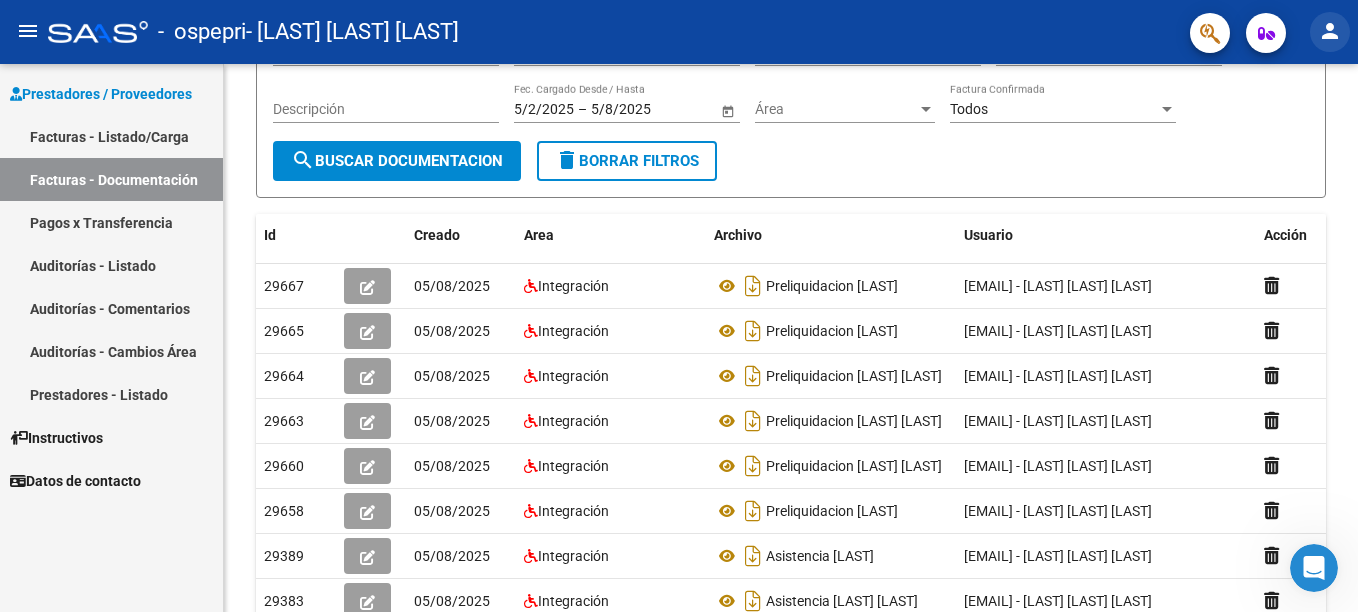 click on "person" 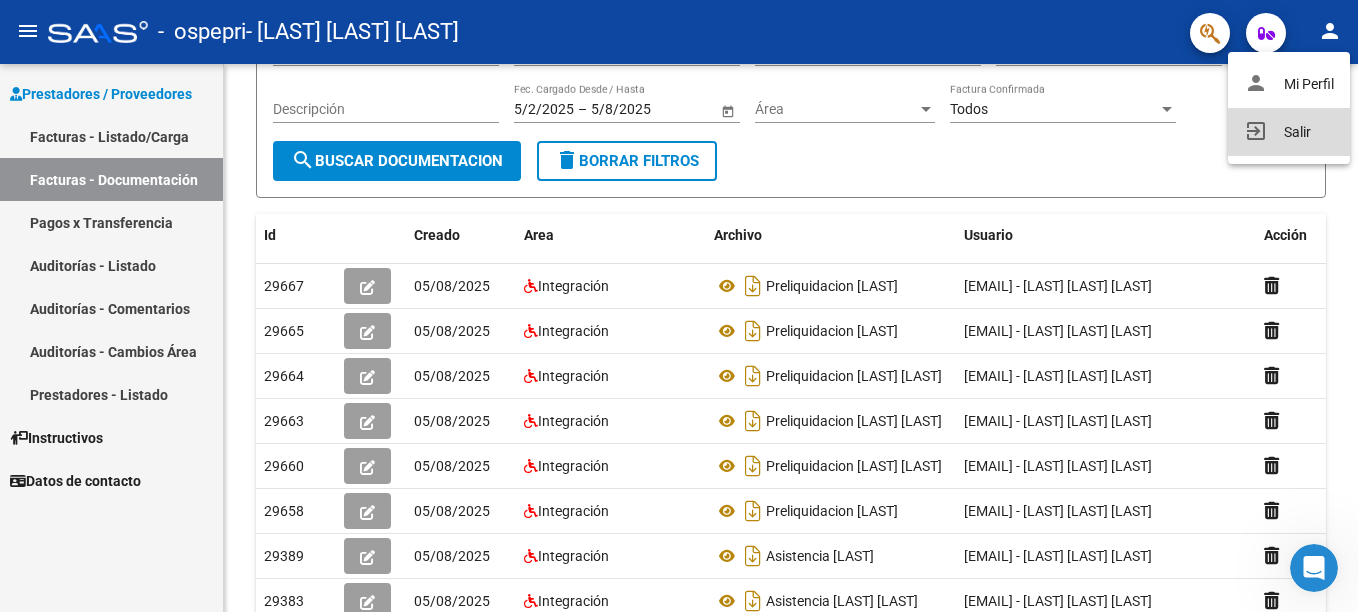 click on "exit_to_app  Salir" at bounding box center (1289, 132) 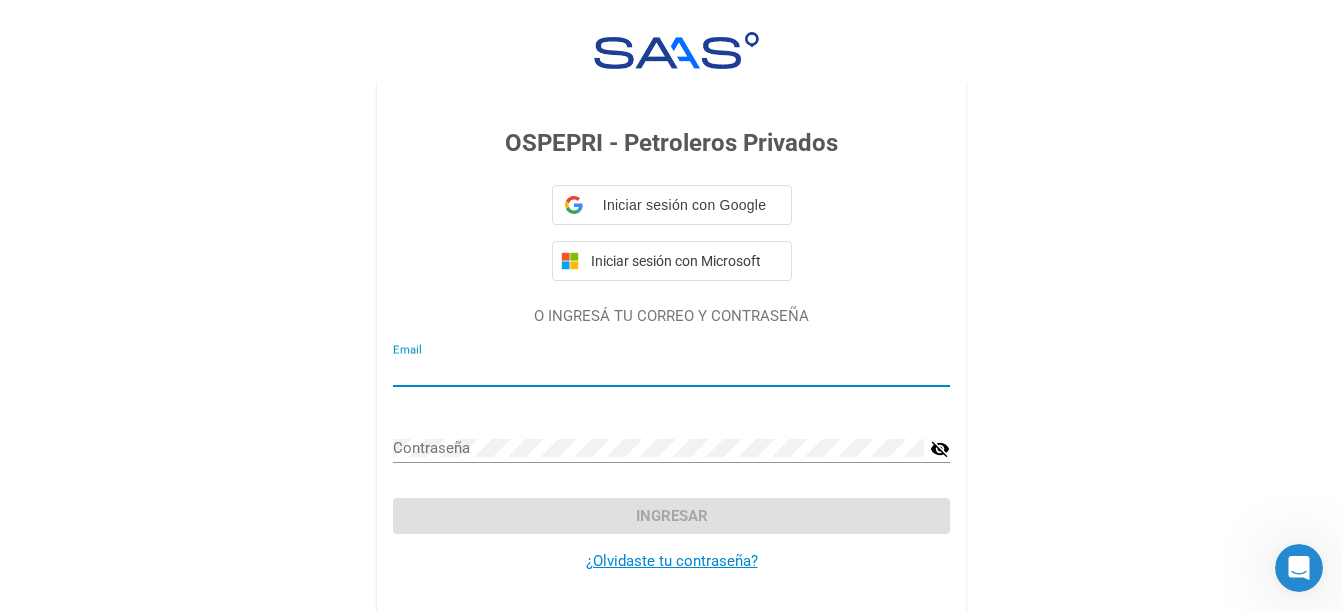 type on "[EMAIL]" 